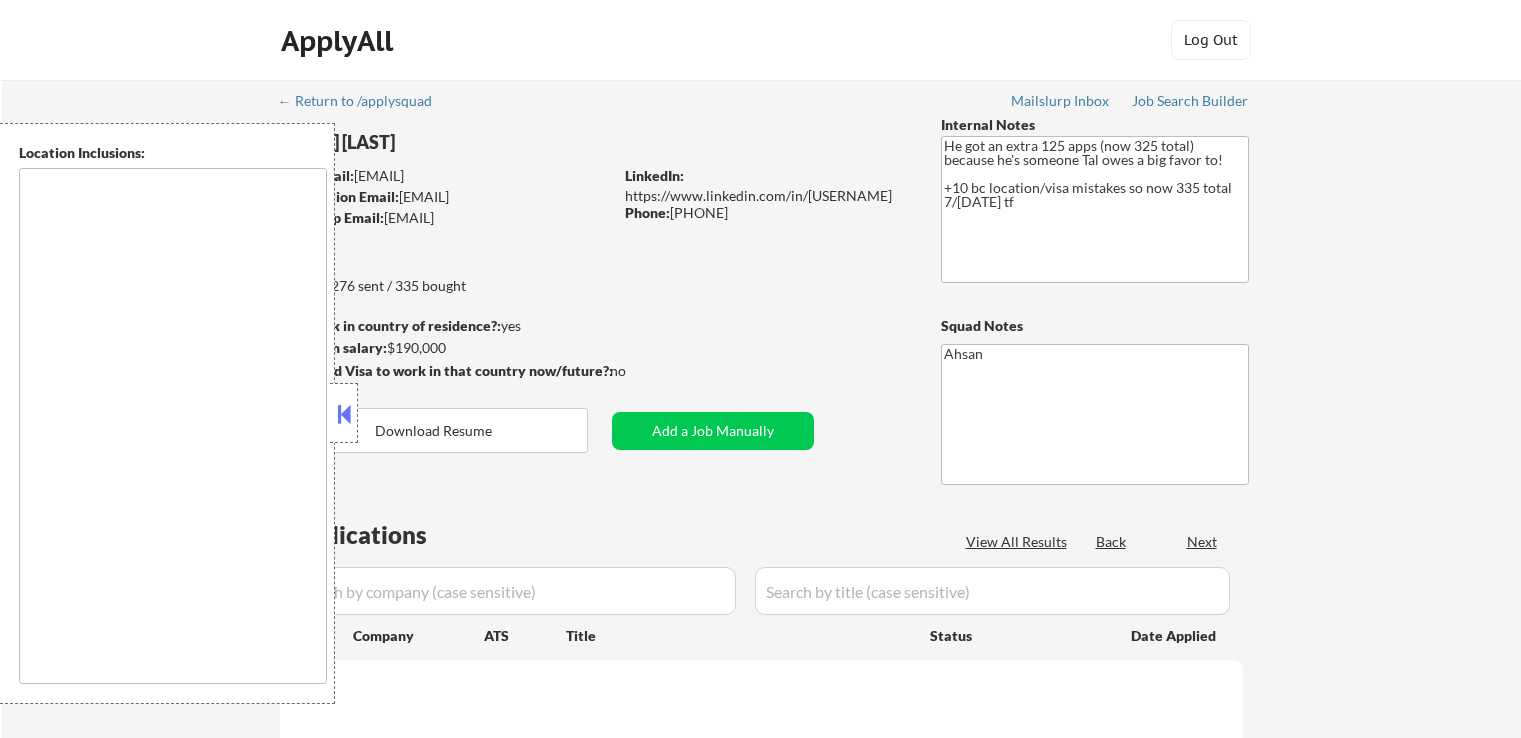 scroll, scrollTop: 0, scrollLeft: 0, axis: both 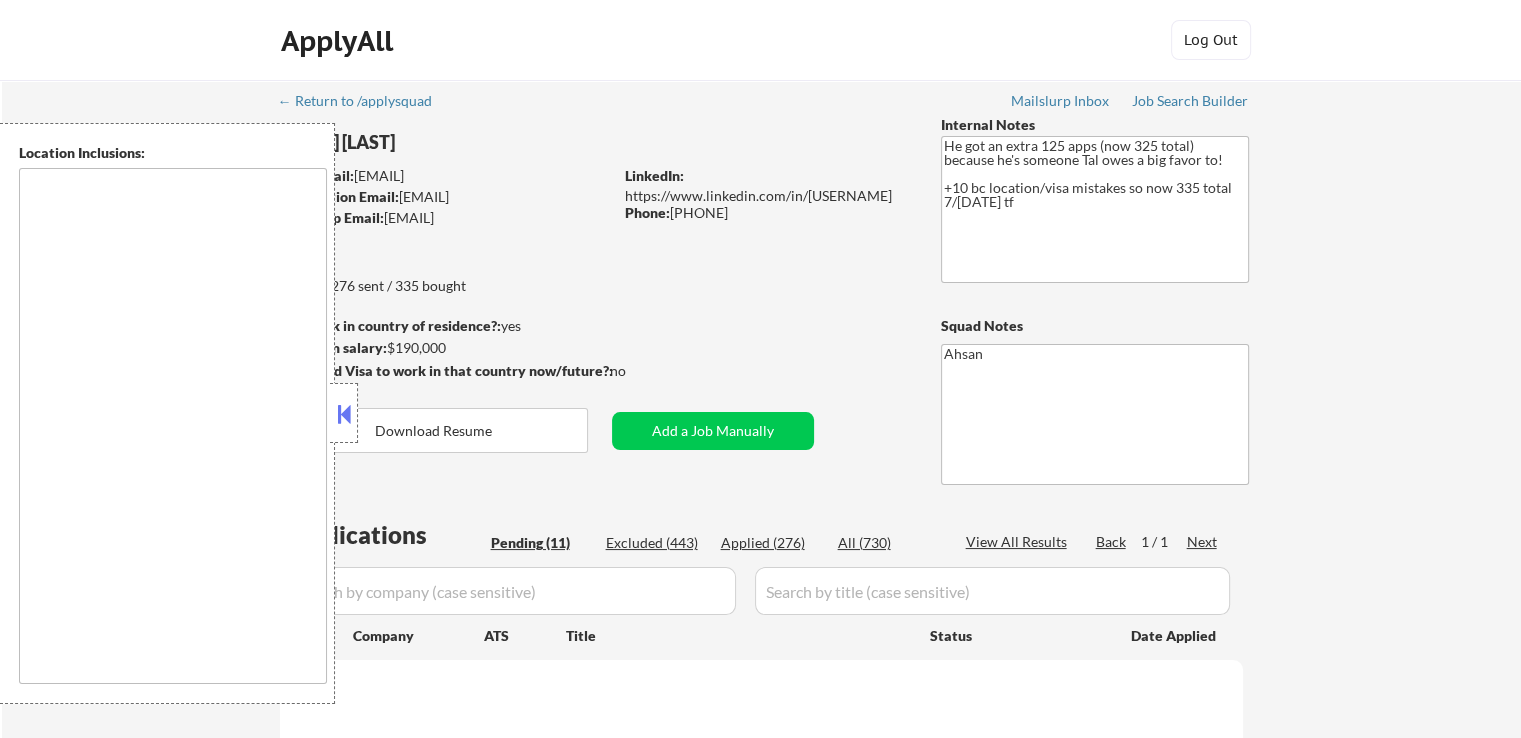 type on "[CITY], [STATE]   [CITY], [STATE]   [CITY], [STATE]   [CITY], [STATE]   [CITY], [STATE]   [CITY], [STATE]   [CITY], [STATE]   [CITY], [STATE]   [CITY], [STATE]   [CITY], [STATE]   [CITY], [STATE]   [CITY], [STATE]   [CITY], [STATE]   [CITY], [STATE]   [CITY], [STATE]   [CITY], [STATE]   [CITY], [STATE]   [CITY], [STATE]   [CITY], [STATE]   [CITY], [STATE]   [CITY], [STATE]   [CITY], [STATE]   [CITY], [STATE]   [CITY], [STATE]   [CITY], [STATE]   [CITY], [STATE]   [CITY], [STATE]   [CITY], [STATE] [CITY], [STATE]   [CITY], [STATE]   [CITY], [STATE]   [CITY], [STATE]   [CITY], [STATE] [CITY], [STATE]   [CITY], [STATE]   [CITY], [STATE] [CITY], [STATE]   [CITY], [STATE]   [CITY], [STATE]   [CITY], [STATE]   [CITY], [STATE]" 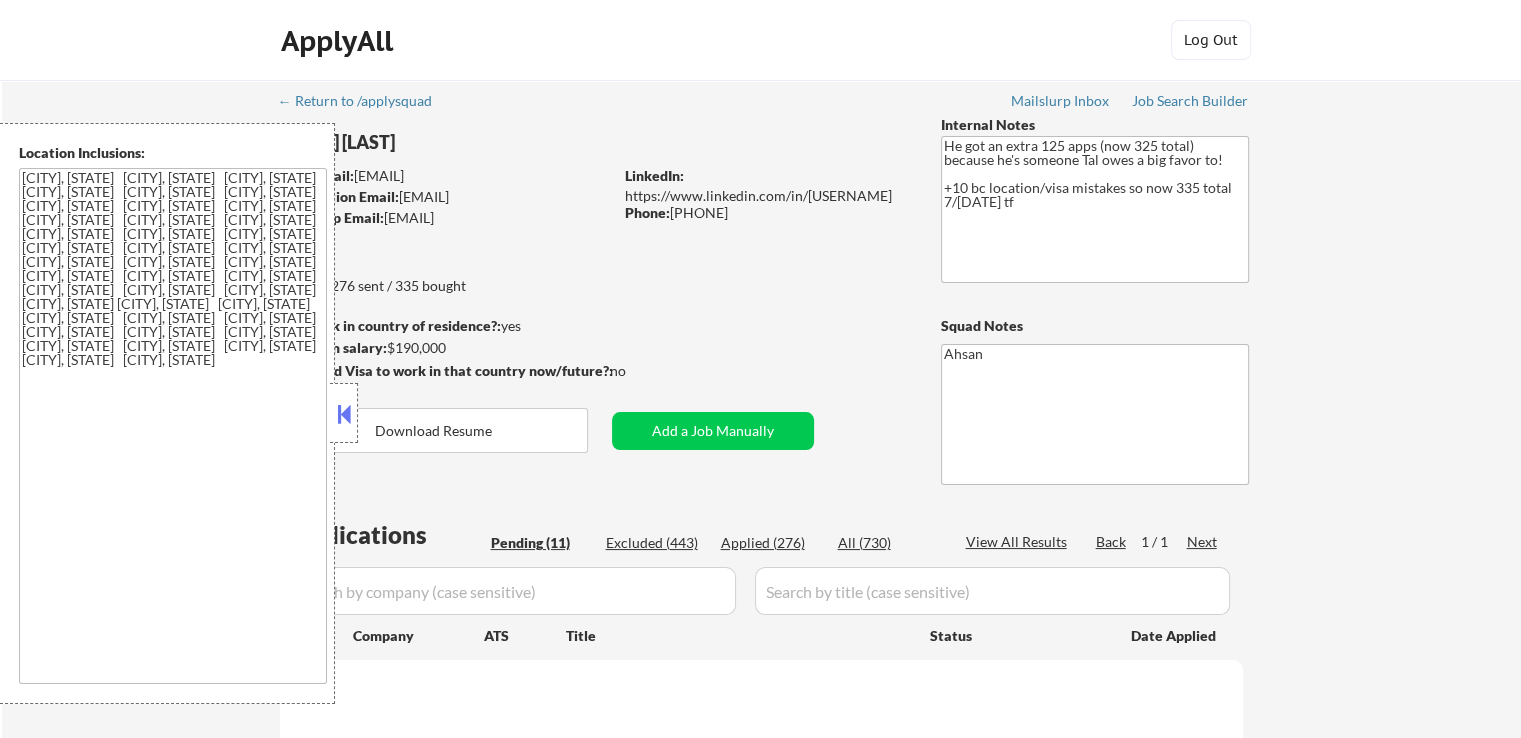 select on ""pending"" 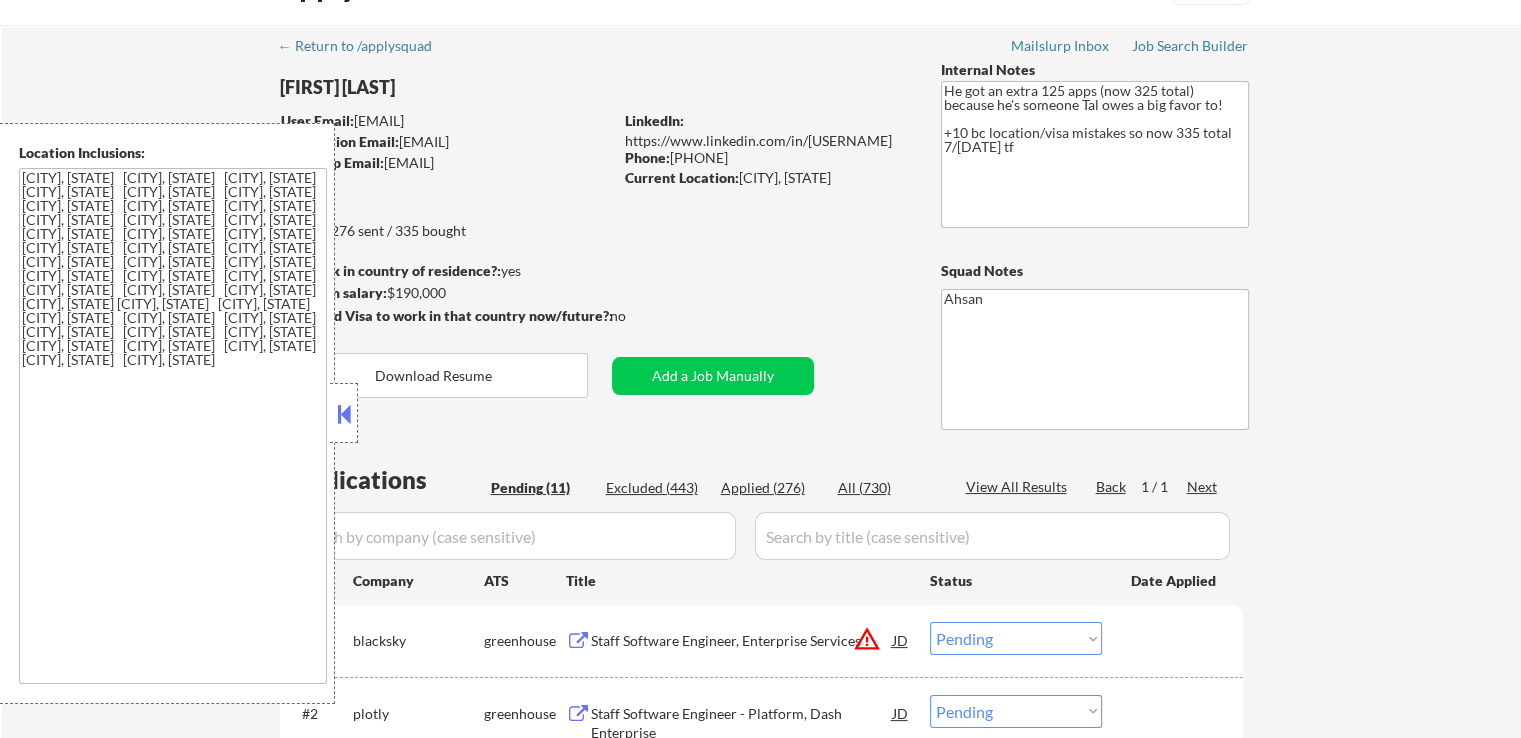 scroll, scrollTop: 200, scrollLeft: 0, axis: vertical 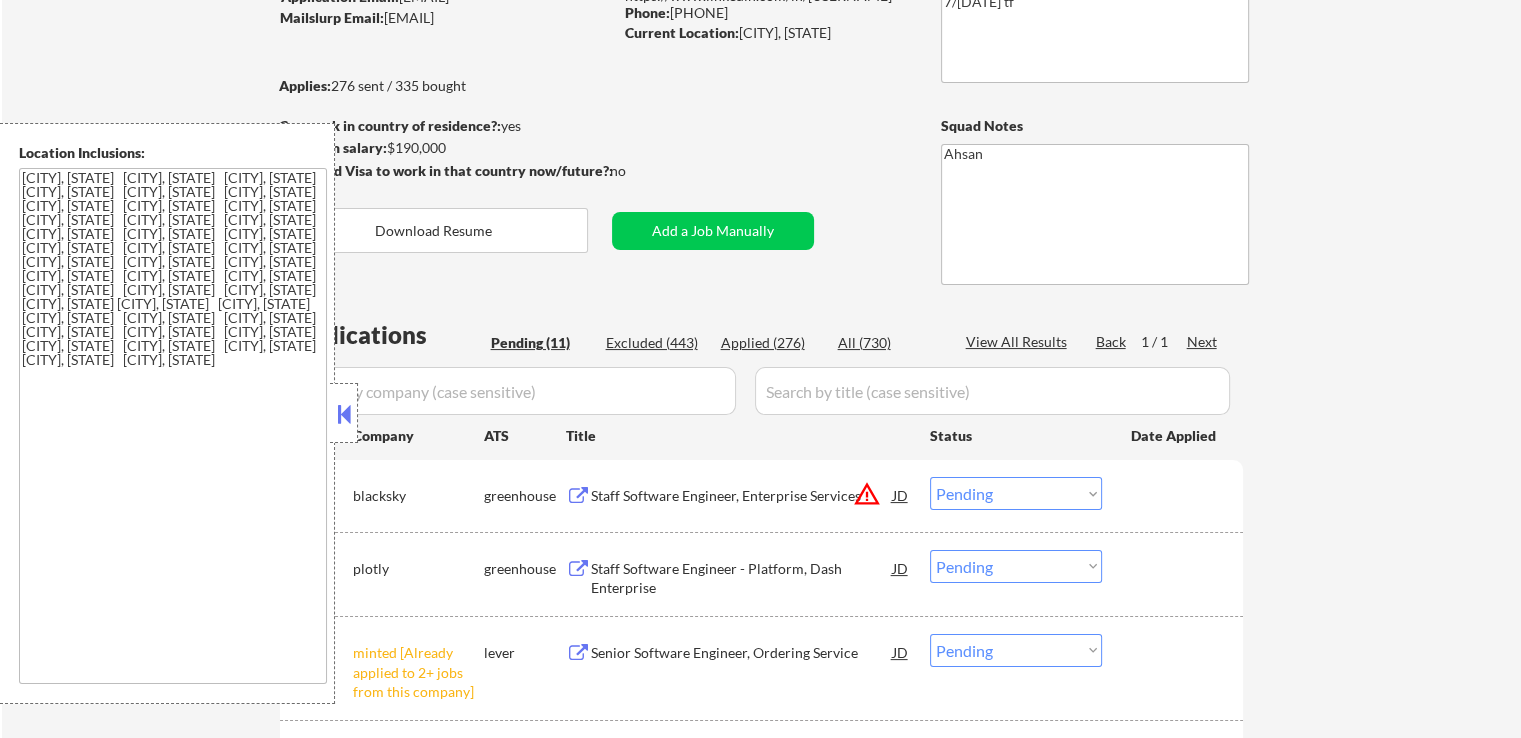 click at bounding box center (344, 413) 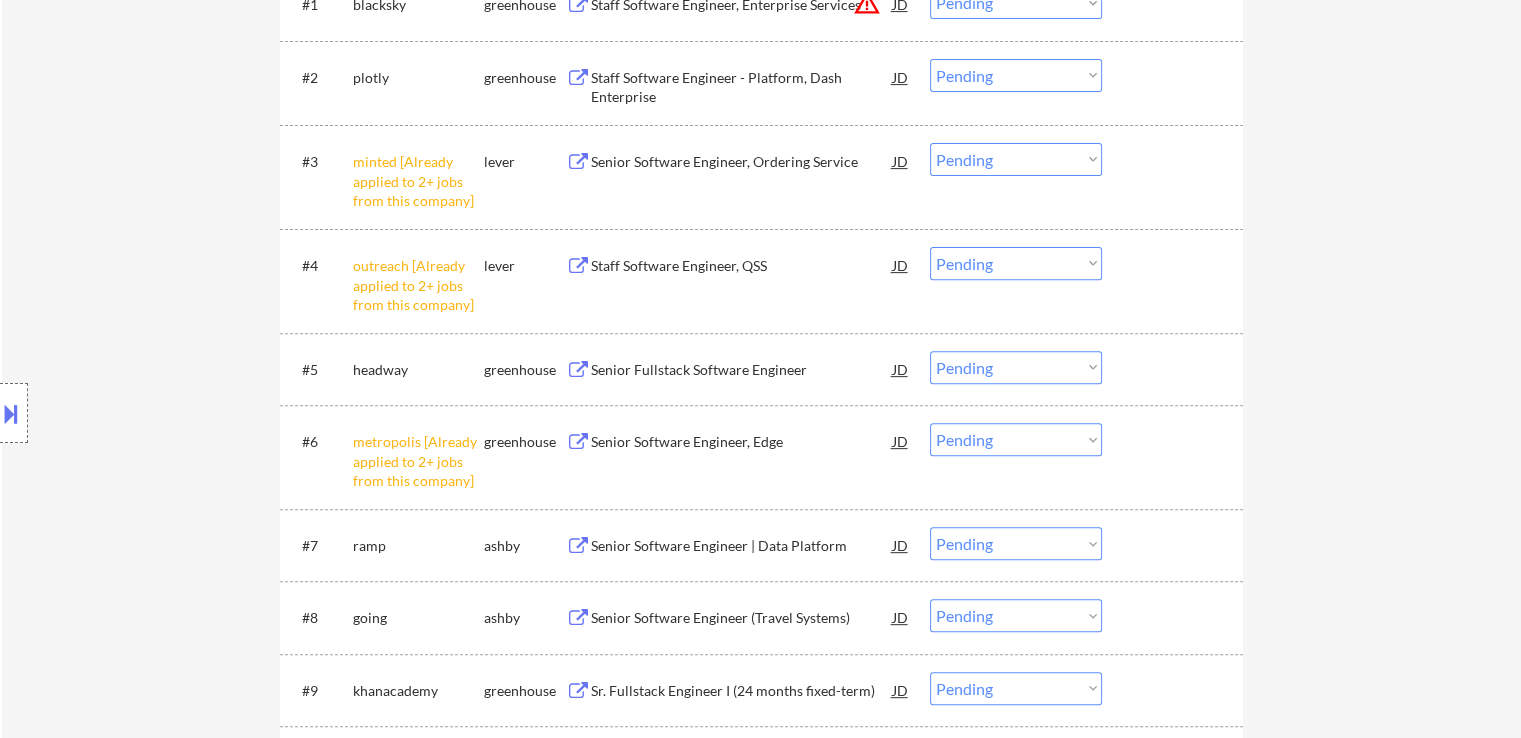 scroll, scrollTop: 700, scrollLeft: 0, axis: vertical 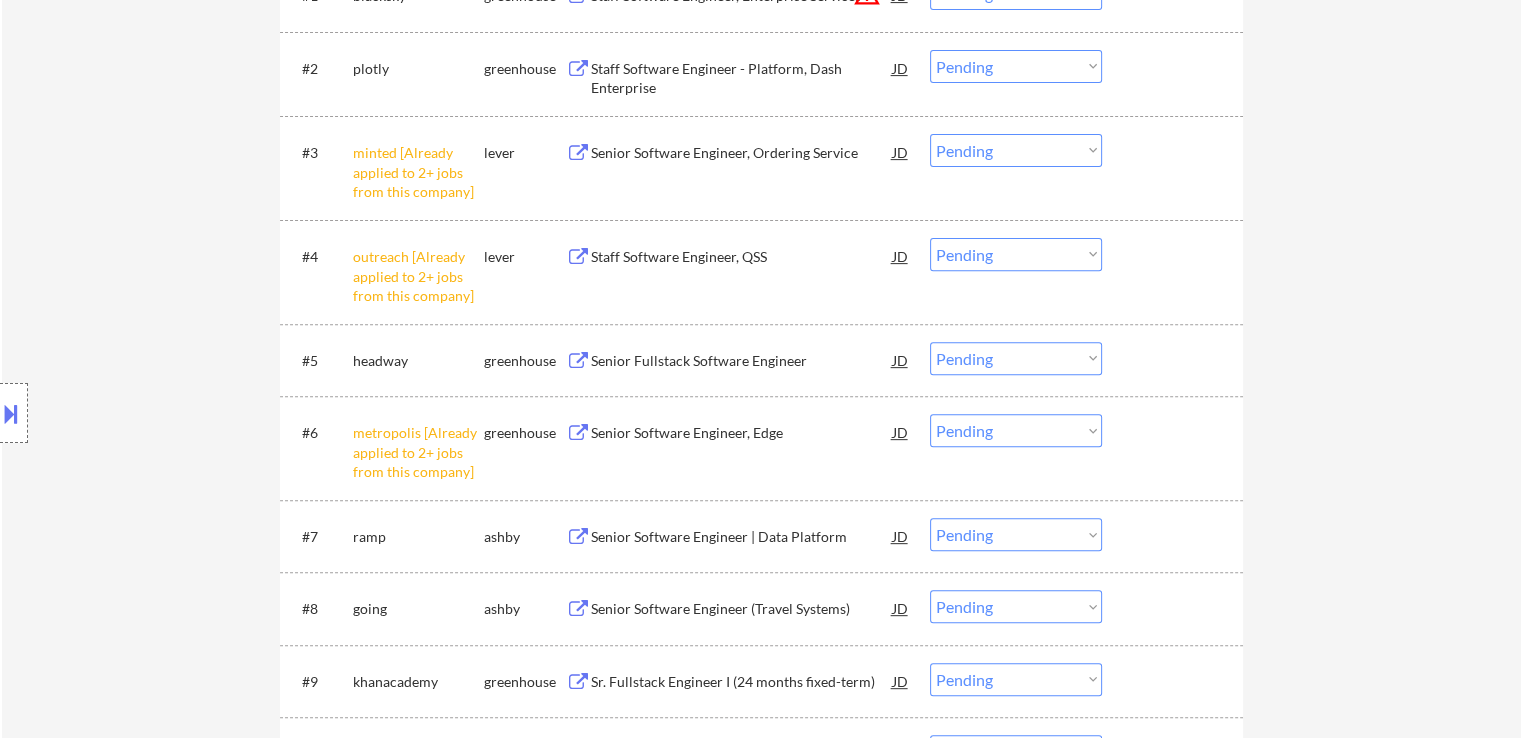 click on "Choose an option... Pending Applied Excluded (Questions) Excluded (Expired) Excluded (Location) Excluded (Bad Match) Excluded (Blocklist) Excluded (Salary) Excluded (Other)" at bounding box center (1016, 254) 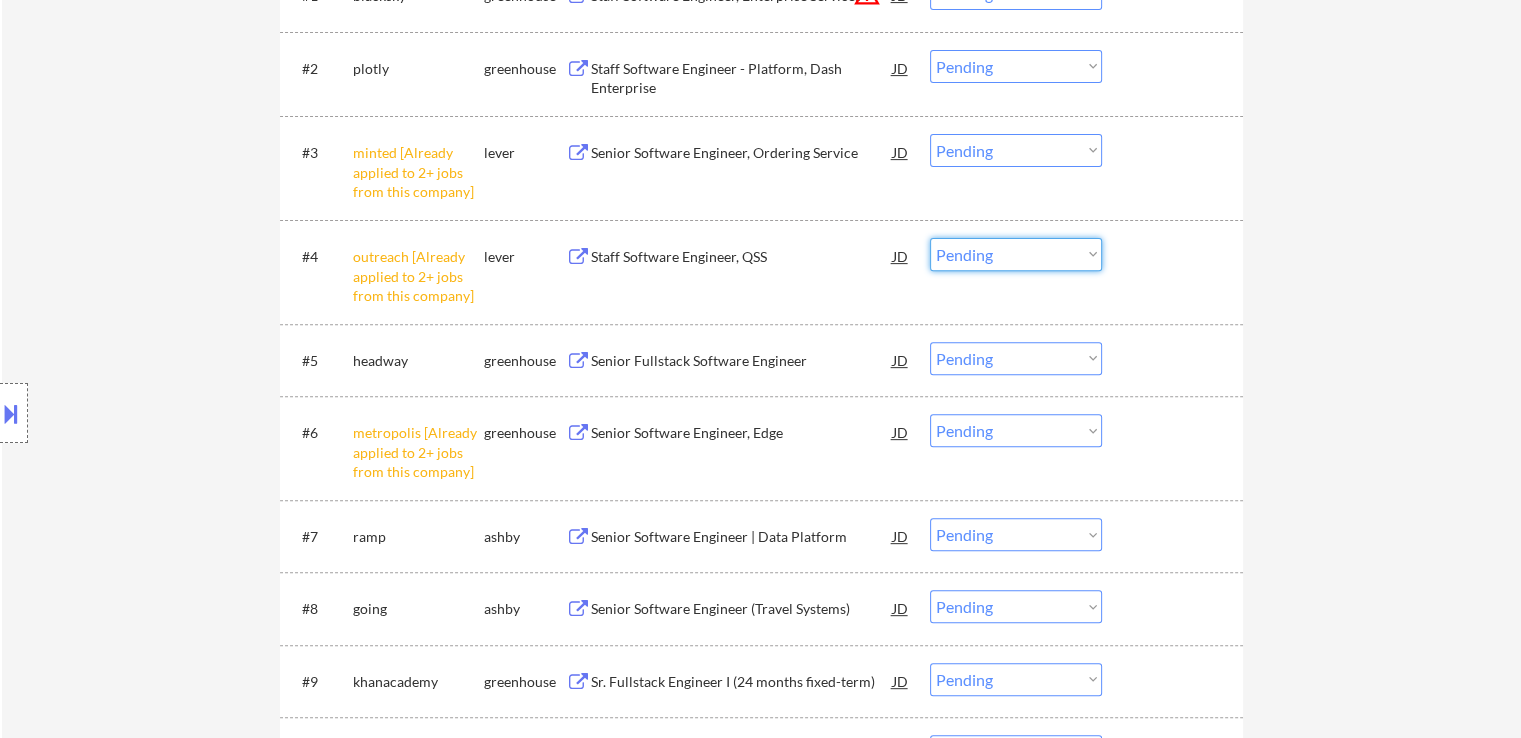 select on ""excluded__other_"" 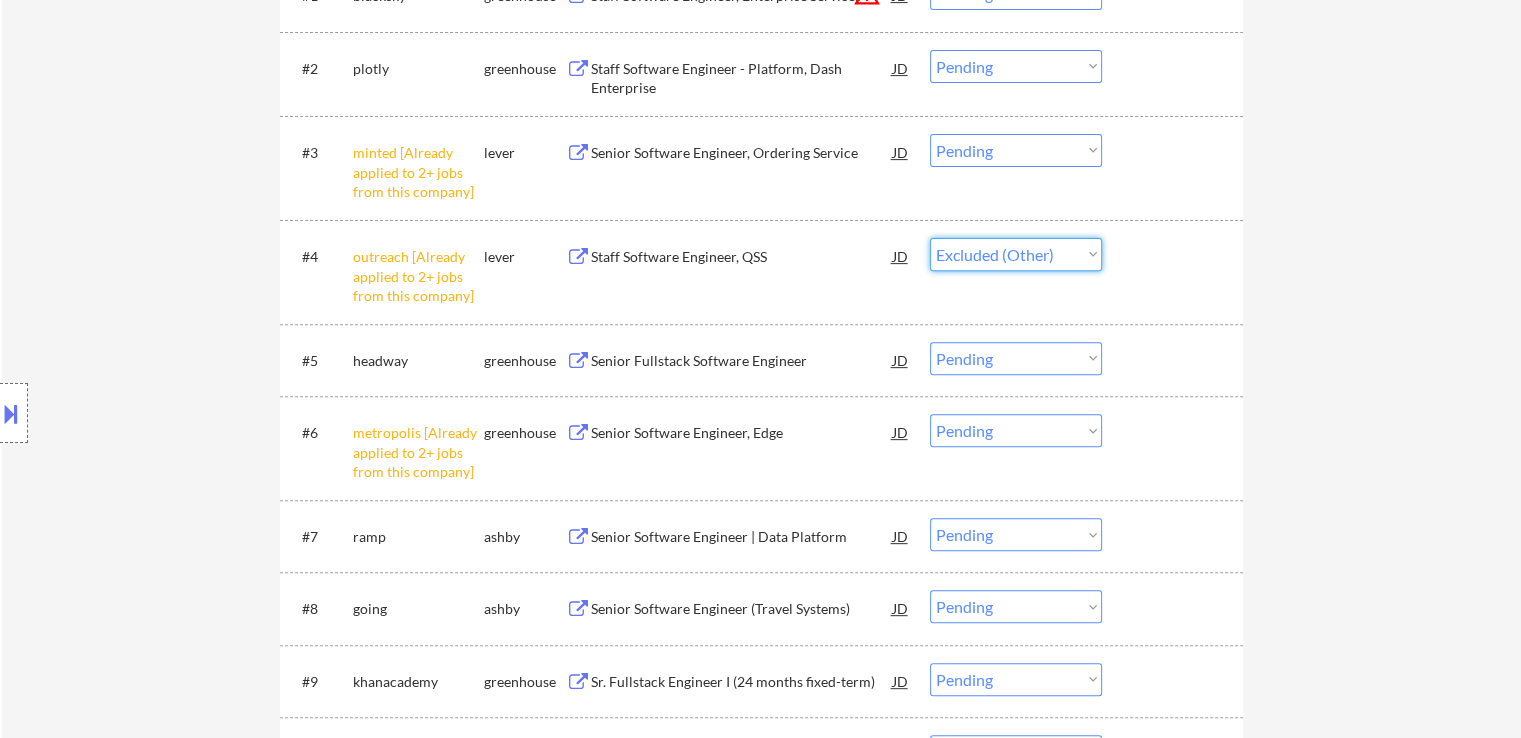 click on "Choose an option... Pending Applied Excluded (Questions) Excluded (Expired) Excluded (Location) Excluded (Bad Match) Excluded (Blocklist) Excluded (Salary) Excluded (Other)" at bounding box center (1016, 254) 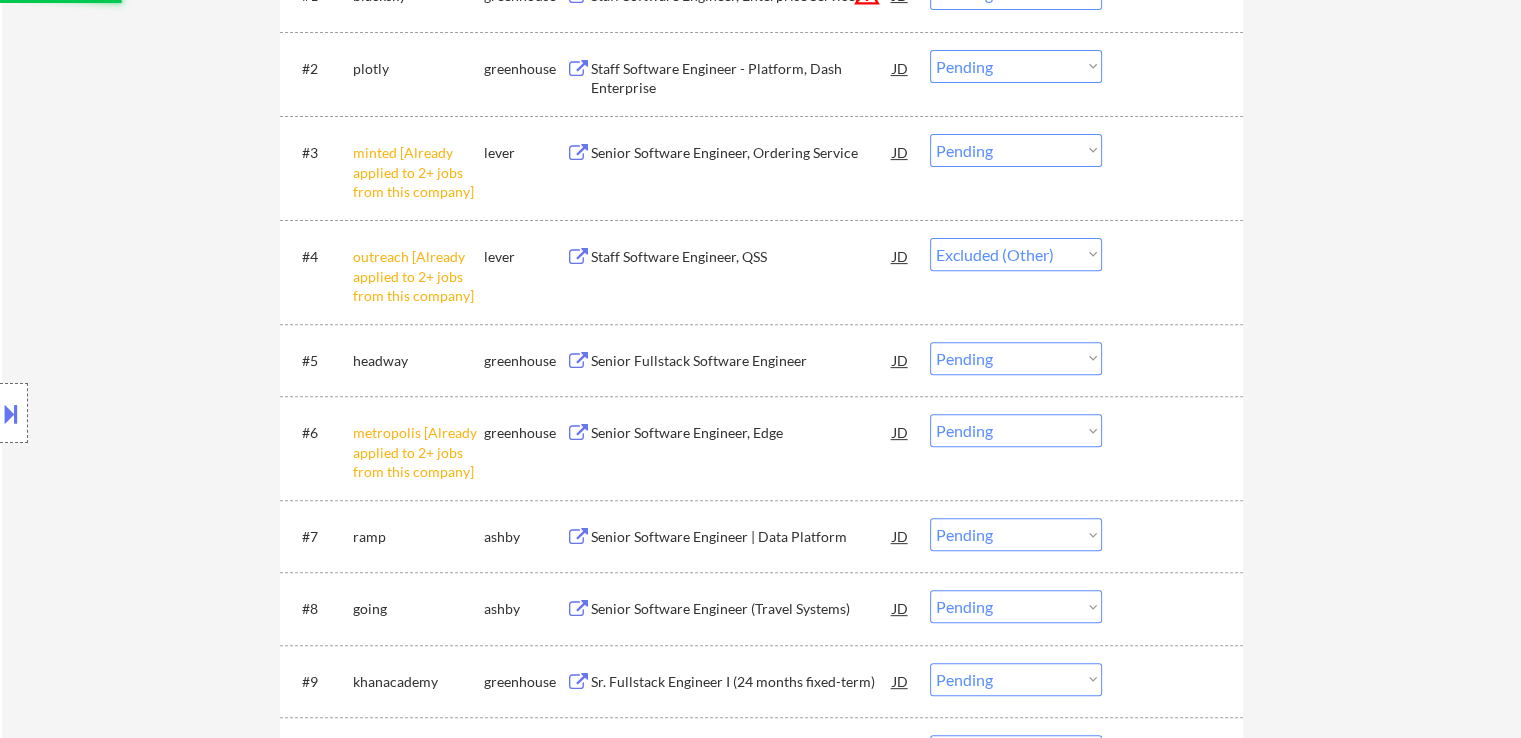 click on "Choose an option... Pending Applied Excluded (Questions) Excluded (Expired) Excluded (Location) Excluded (Bad Match) Excluded (Blocklist) Excluded (Salary) Excluded (Other)" at bounding box center [1016, 150] 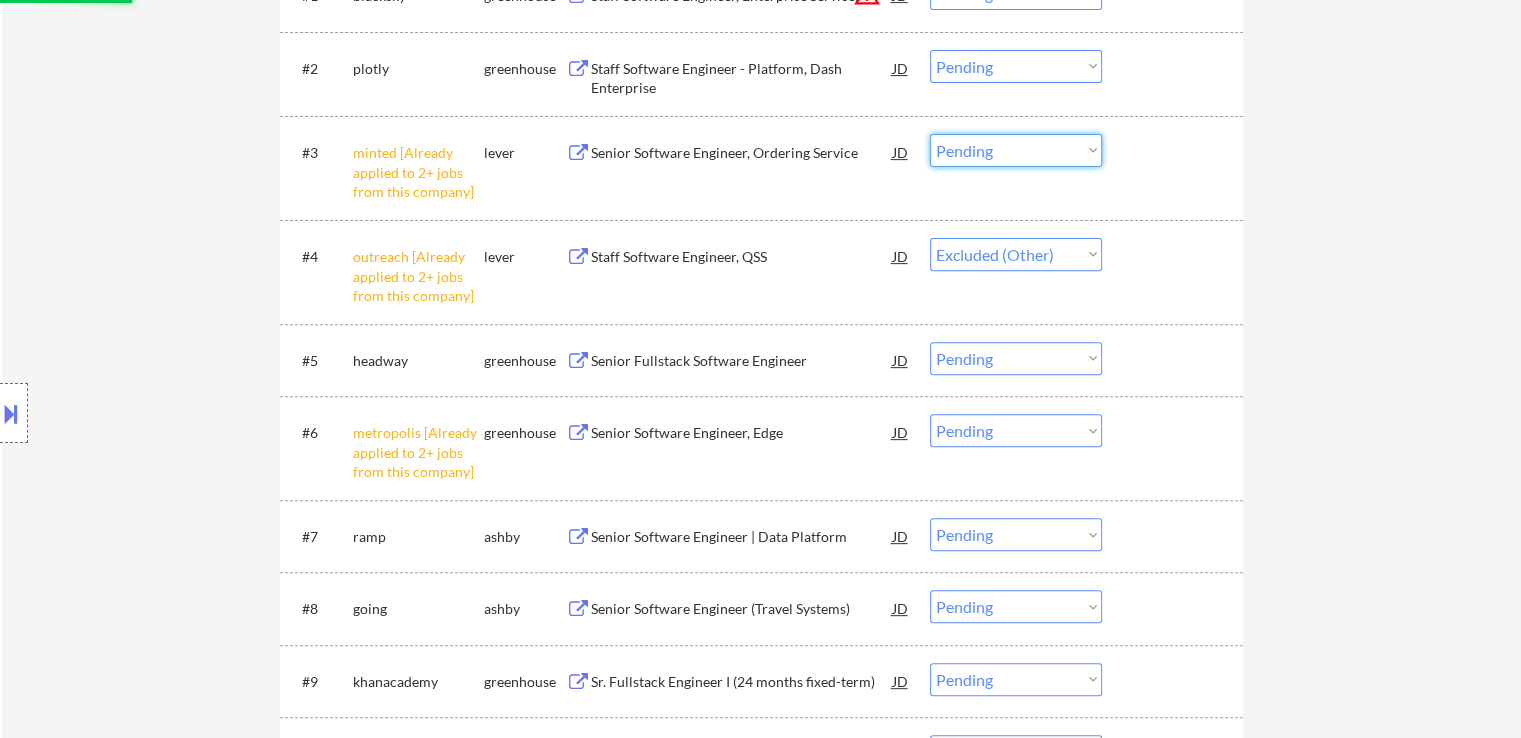 select on ""excluded__other_"" 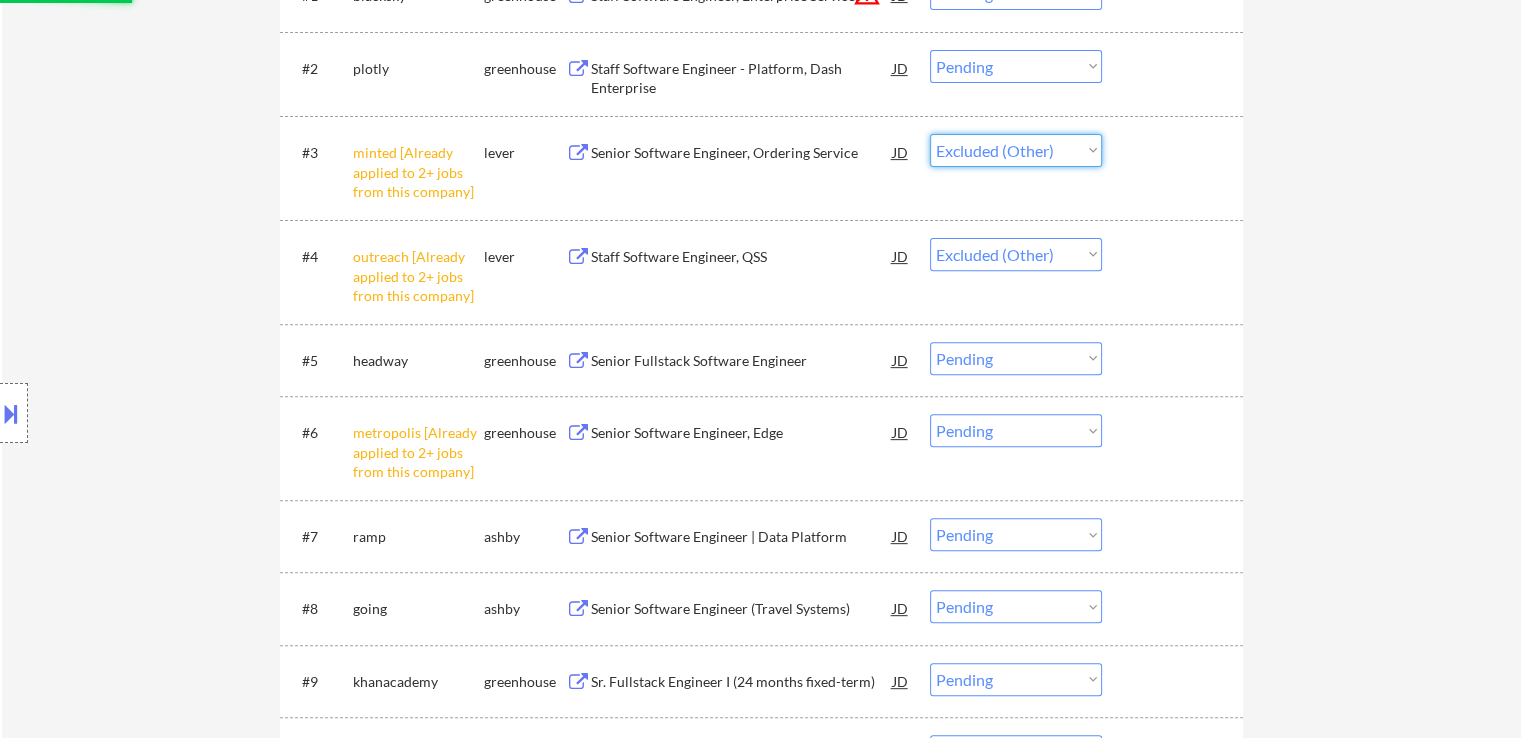 click on "Choose an option... Pending Applied Excluded (Questions) Excluded (Expired) Excluded (Location) Excluded (Bad Match) Excluded (Blocklist) Excluded (Salary) Excluded (Other)" at bounding box center (1016, 150) 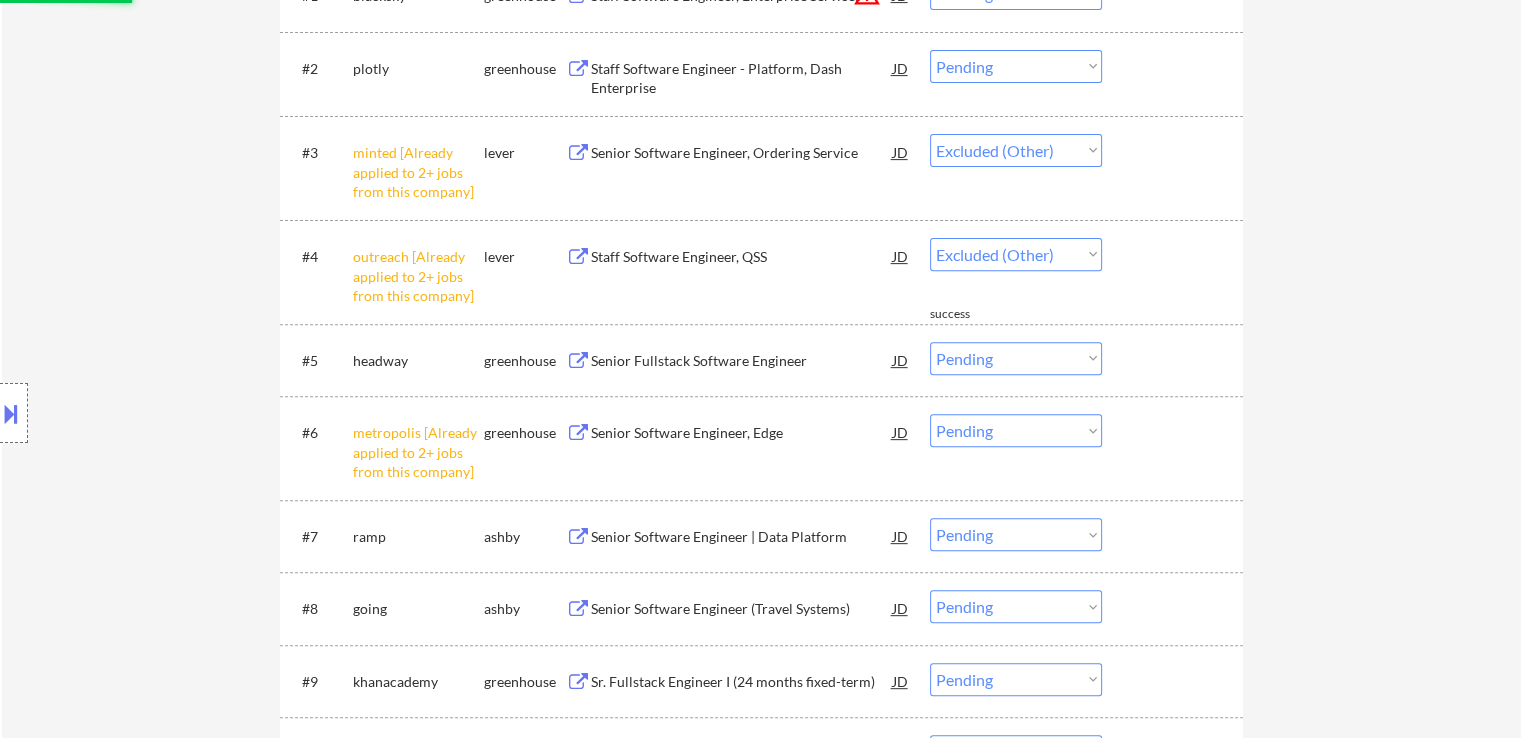 click on "← Return to /applysquad Mailslurp Inbox Job Search Builder [FIRST] [LAST] User Email:  [EMAIL] Application Email:  [EMAIL] Mailslurp Email:  [EMAIL] LinkedIn:   https://www.linkedin.com/in/[USERNAME]
Phone:  [PHONE] Current location:  [CITY], [STATE] Applies:  276 sent / 335 bought Internal Notes He got an extra 125 apps (now 325 total) because he's someone Tal owes a big favor to!
+10 bc location/visa mistakes so now 335 total 7/[DATE] tf Can work in country of residence?:  yes Squad Notes Minimum salary:  $190,000 Will need Visa to work in that country now/future?:   no Download Resume Add a Job Manually Ahsan Applications Pending (11) Excluded (443) Applied (276) All (730) View All Results Back 1 / 1
Next Company ATS Title Status Date Applied #1 blacksky greenhouse Staff Software Engineer, Enterprise Services JD warning_amber Choose an option... Pending Applied Excluded (Questions) Excluded (Expired) Excluded (Location) Excluded (Salary)" at bounding box center [761, 165] 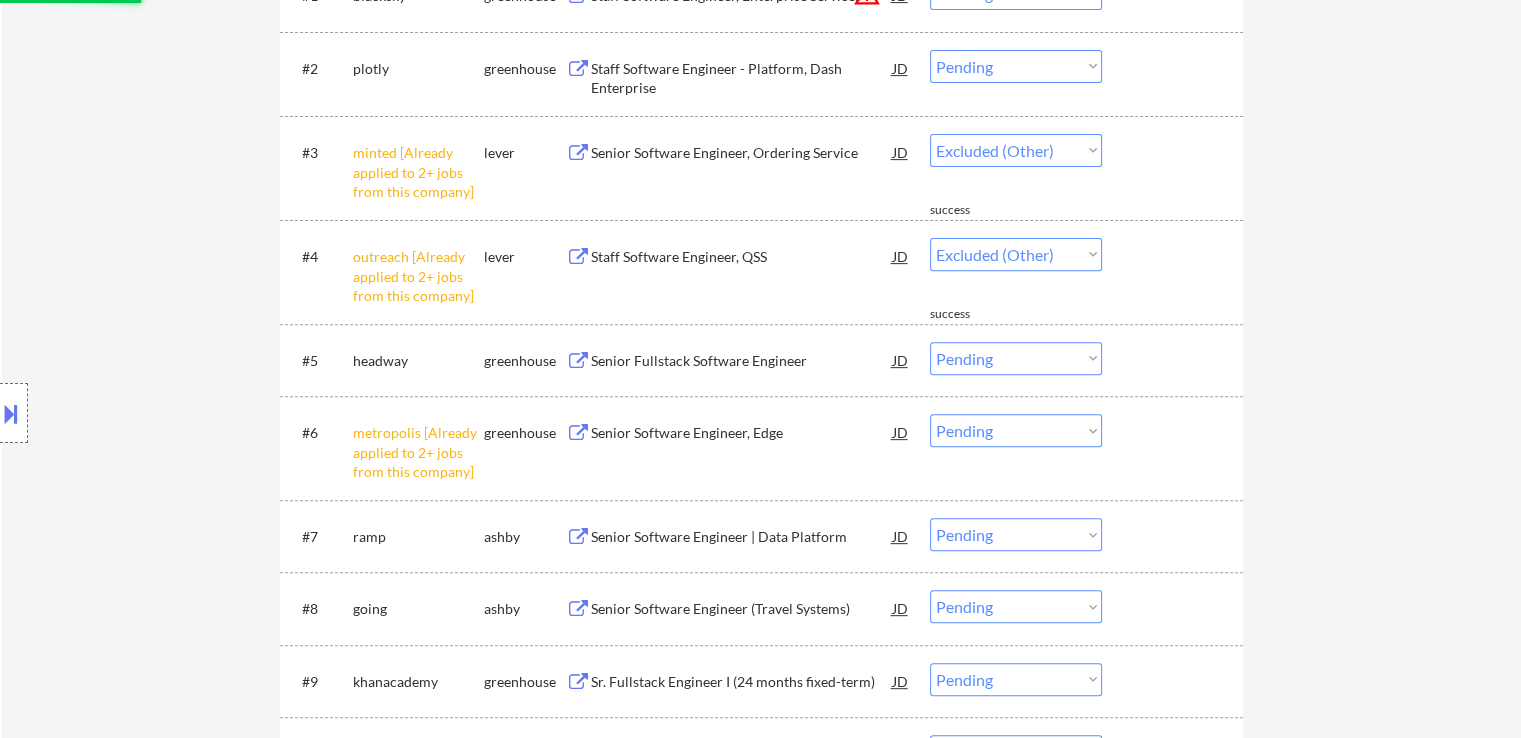 select on ""pending"" 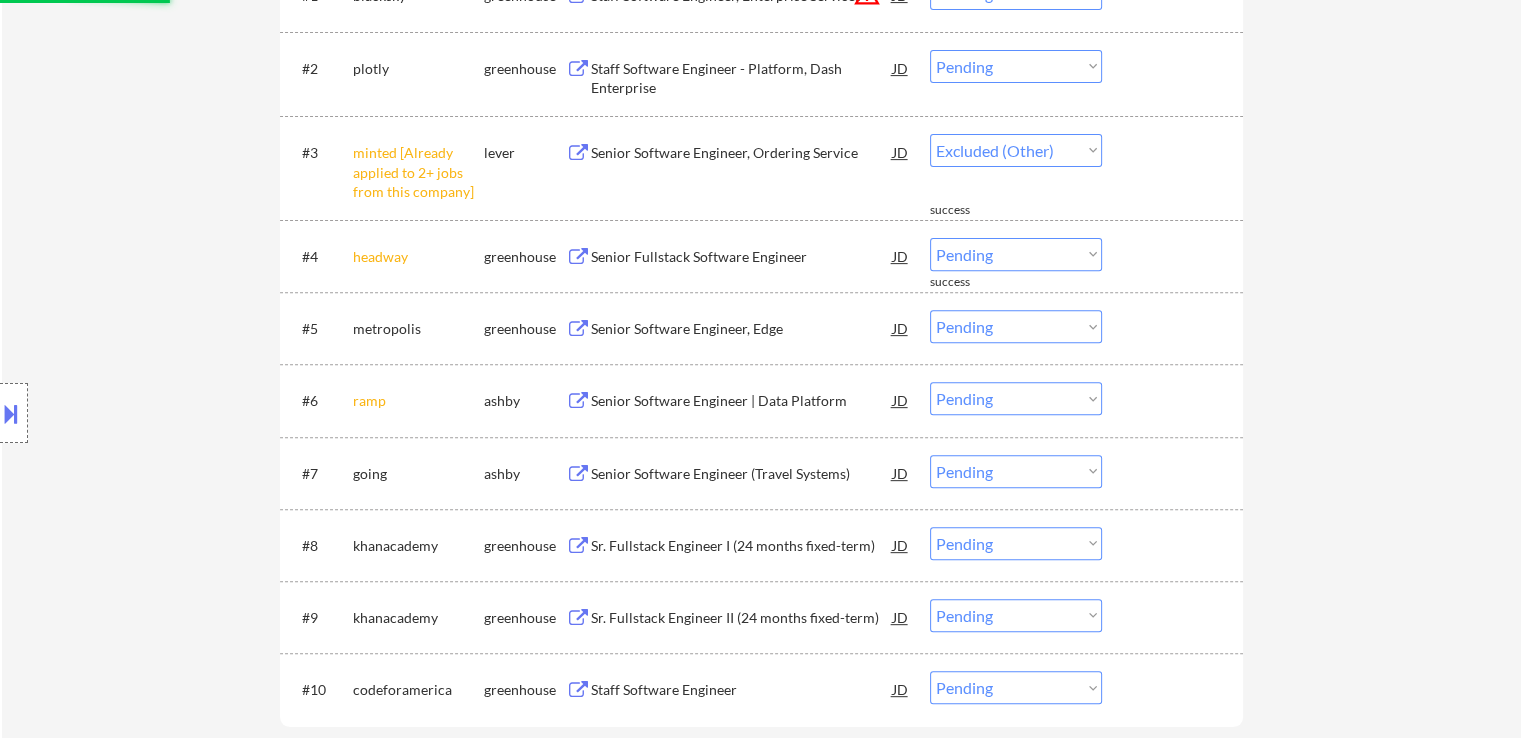 select on ""pending"" 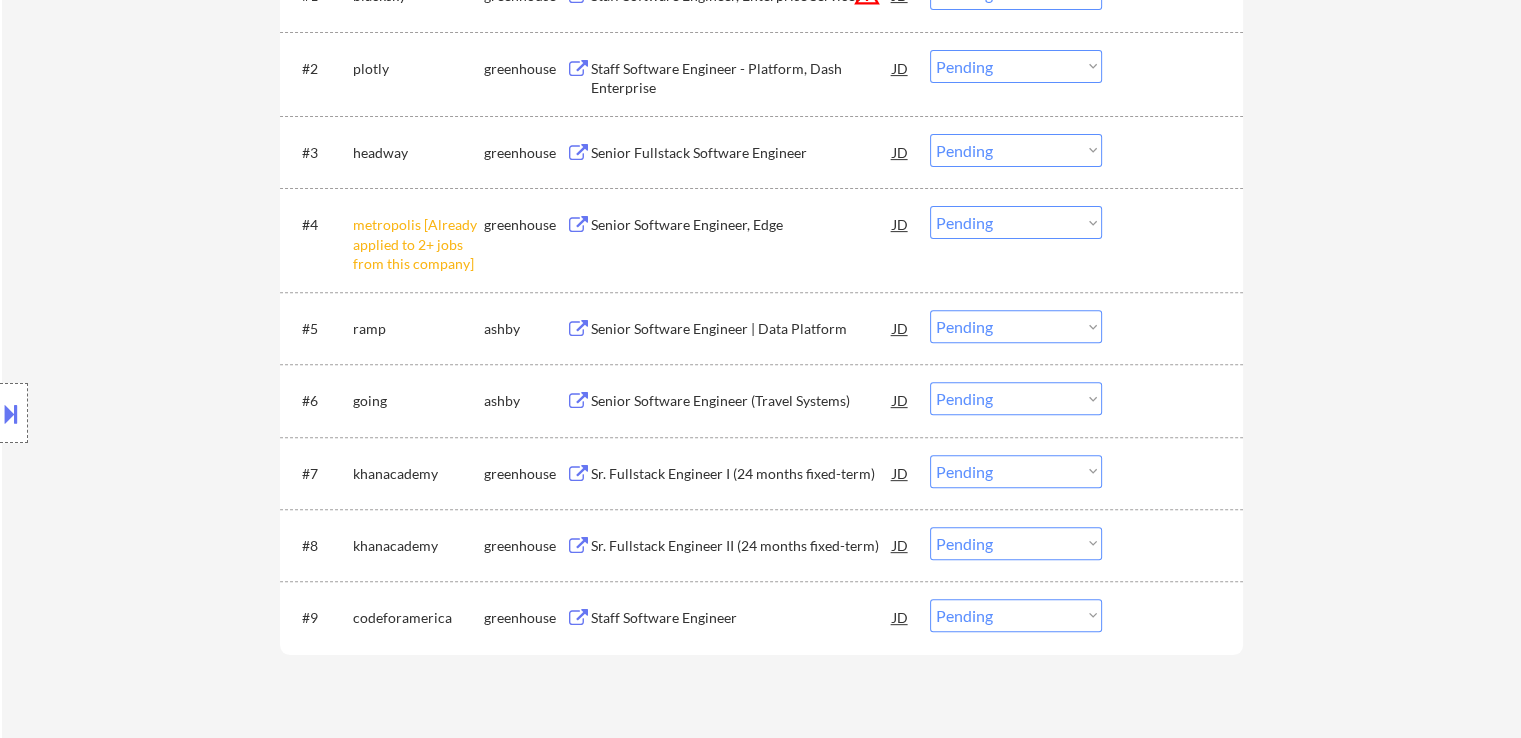click on "Choose an option... Pending Applied Excluded (Questions) Excluded (Expired) Excluded (Location) Excluded (Bad Match) Excluded (Blocklist) Excluded (Salary) Excluded (Other)" at bounding box center (1016, 222) 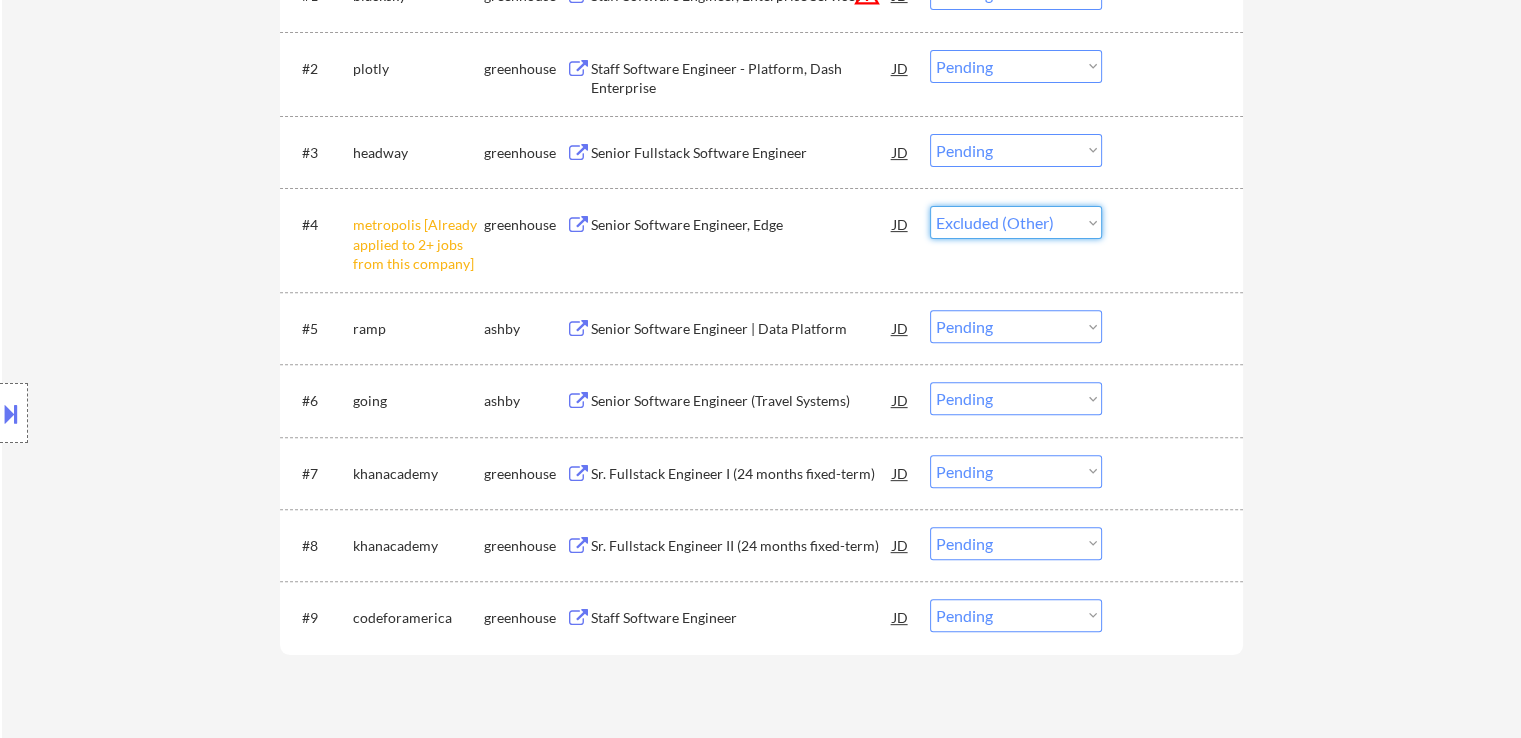 click on "Choose an option... Pending Applied Excluded (Questions) Excluded (Expired) Excluded (Location) Excluded (Bad Match) Excluded (Blocklist) Excluded (Salary) Excluded (Other)" at bounding box center [1016, 222] 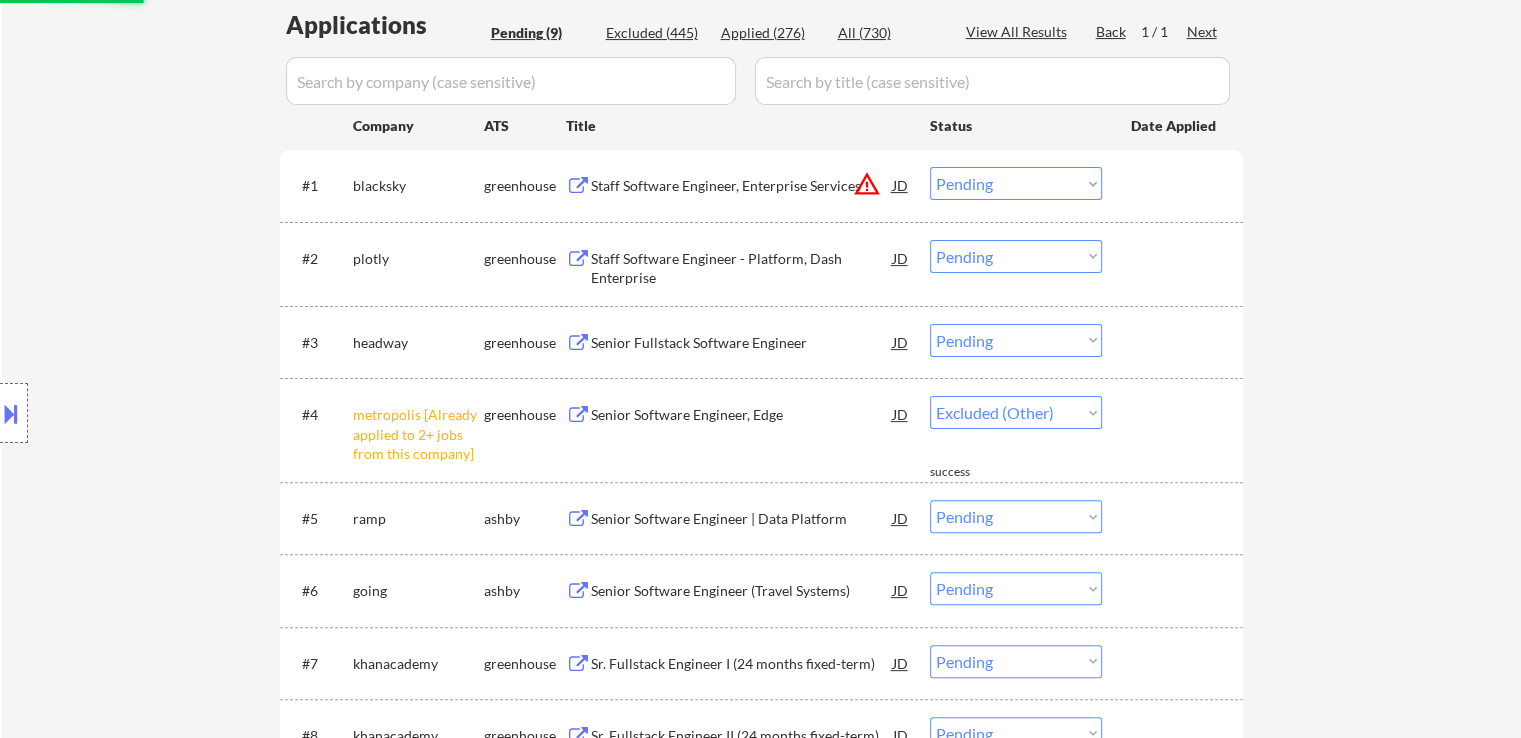 scroll, scrollTop: 500, scrollLeft: 0, axis: vertical 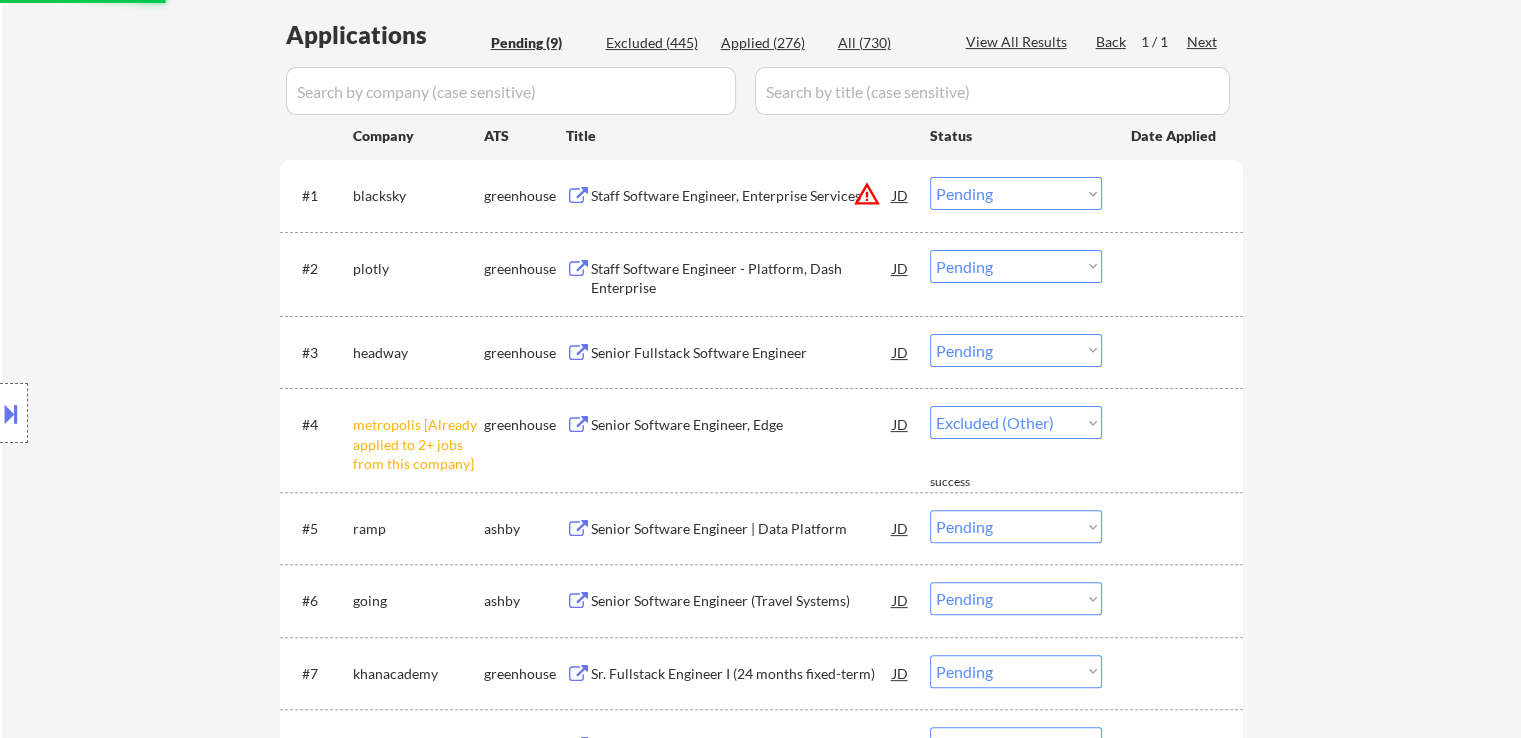 select on ""pending"" 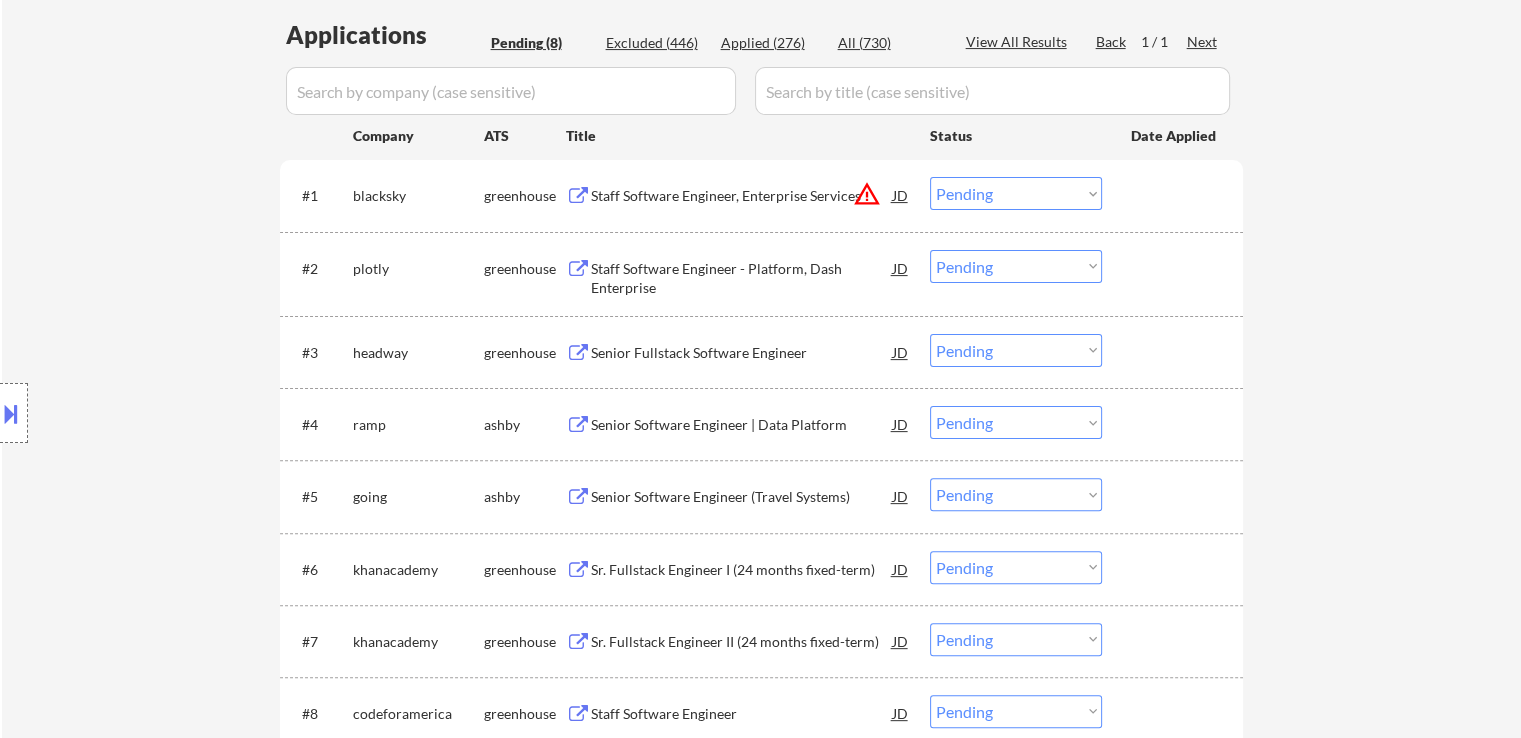 click on "Staff Software Engineer, Enterprise Services" at bounding box center (742, 196) 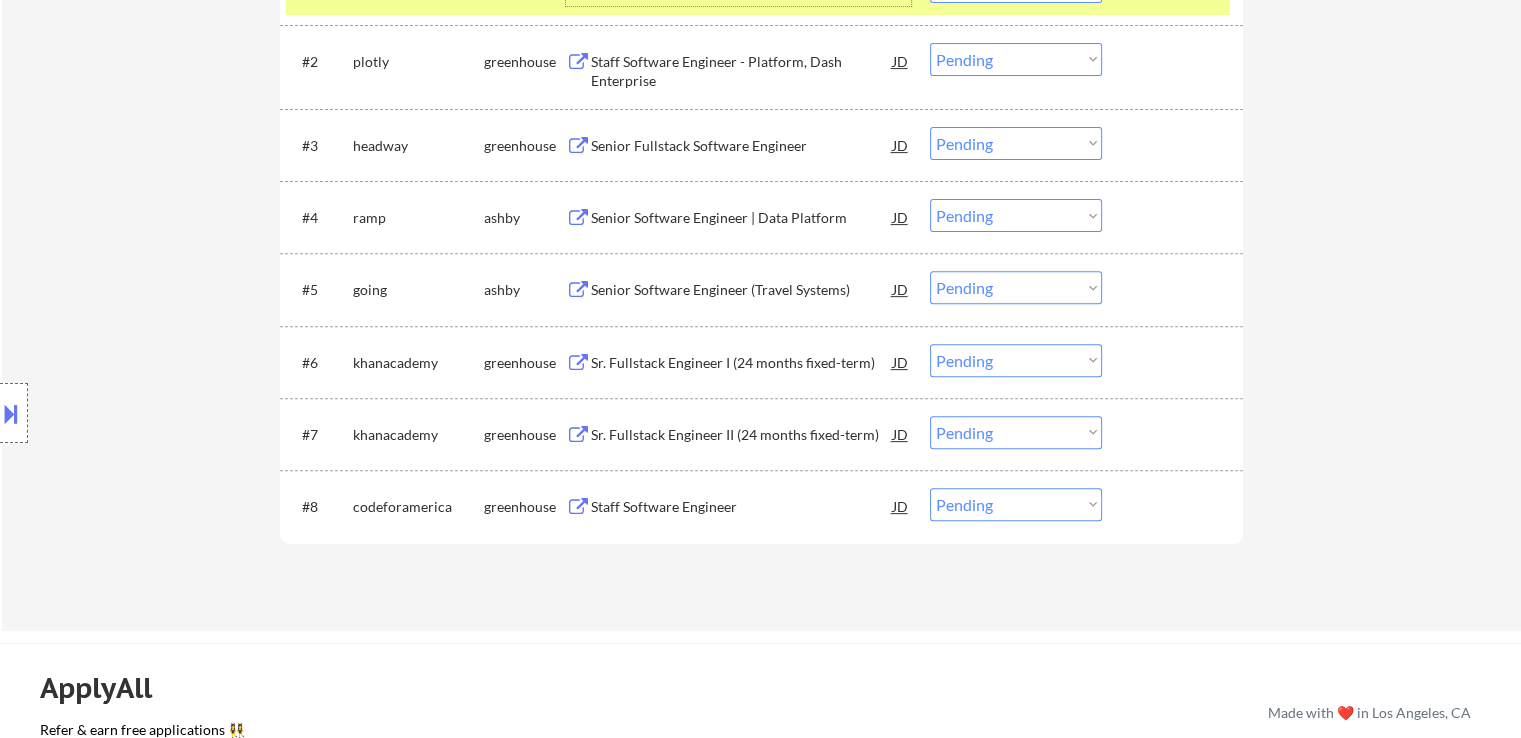 scroll, scrollTop: 600, scrollLeft: 0, axis: vertical 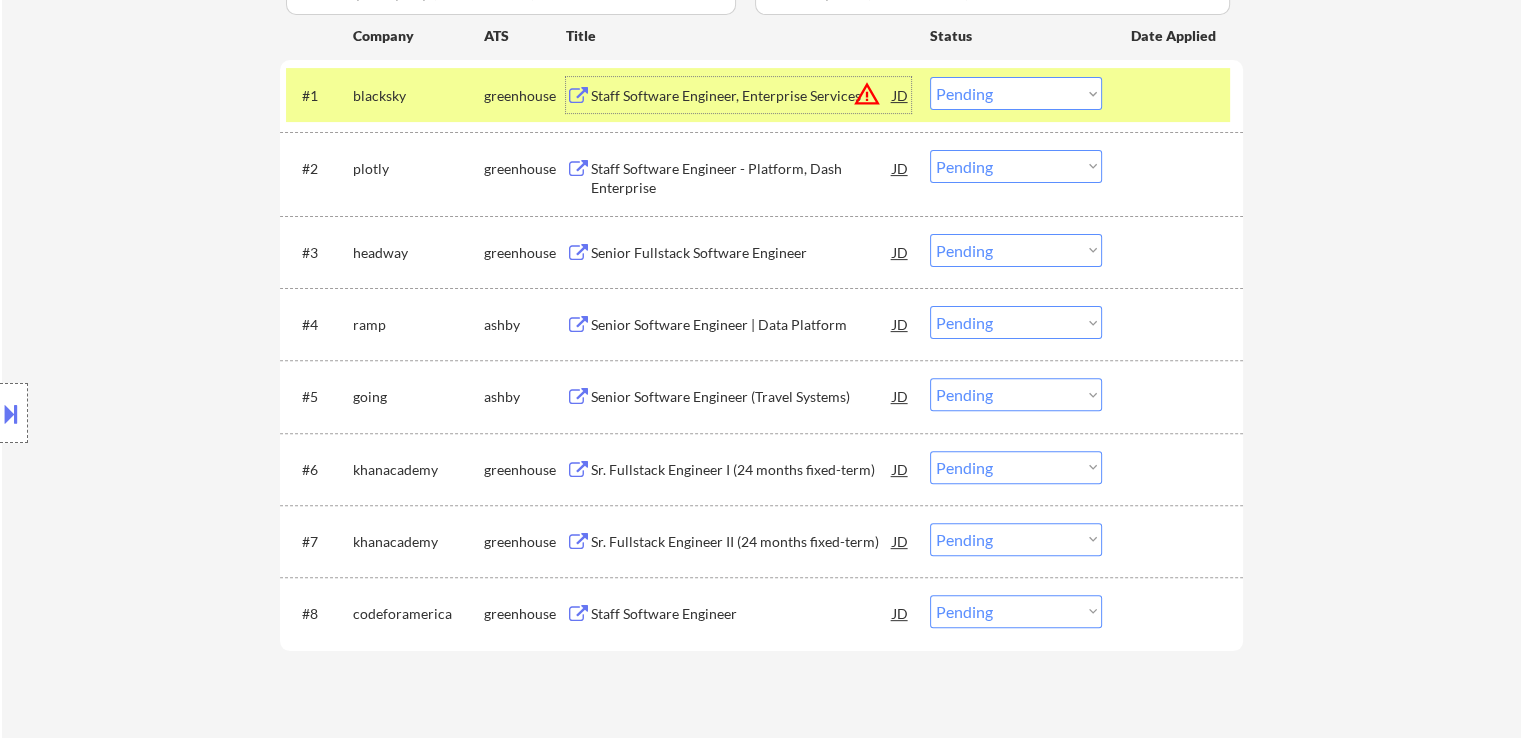 click on "Staff Software Engineer - Platform, Dash Enterprise" at bounding box center (742, 178) 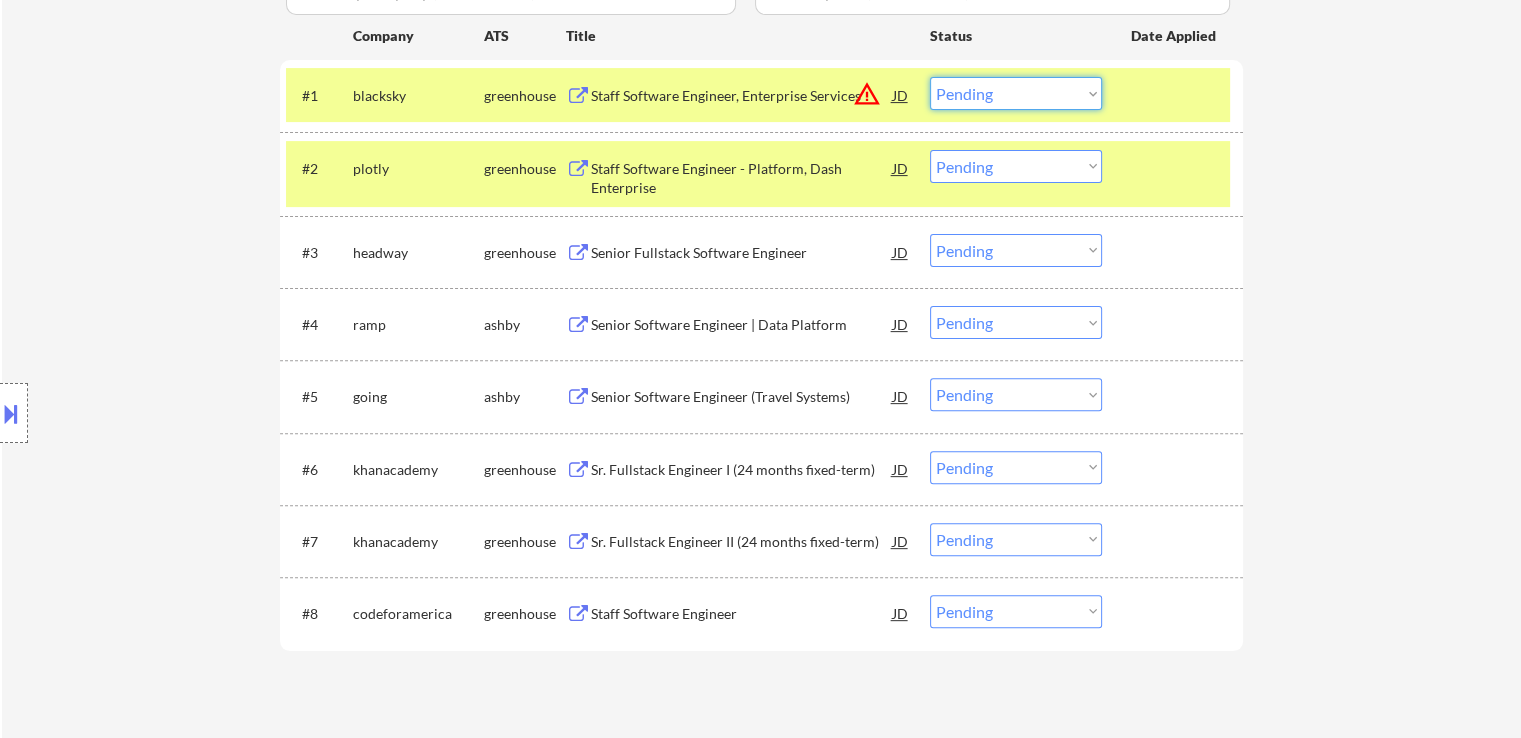 click on "Choose an option... Pending Applied Excluded (Questions) Excluded (Expired) Excluded (Location) Excluded (Bad Match) Excluded (Blocklist) Excluded (Salary) Excluded (Other)" at bounding box center (1016, 93) 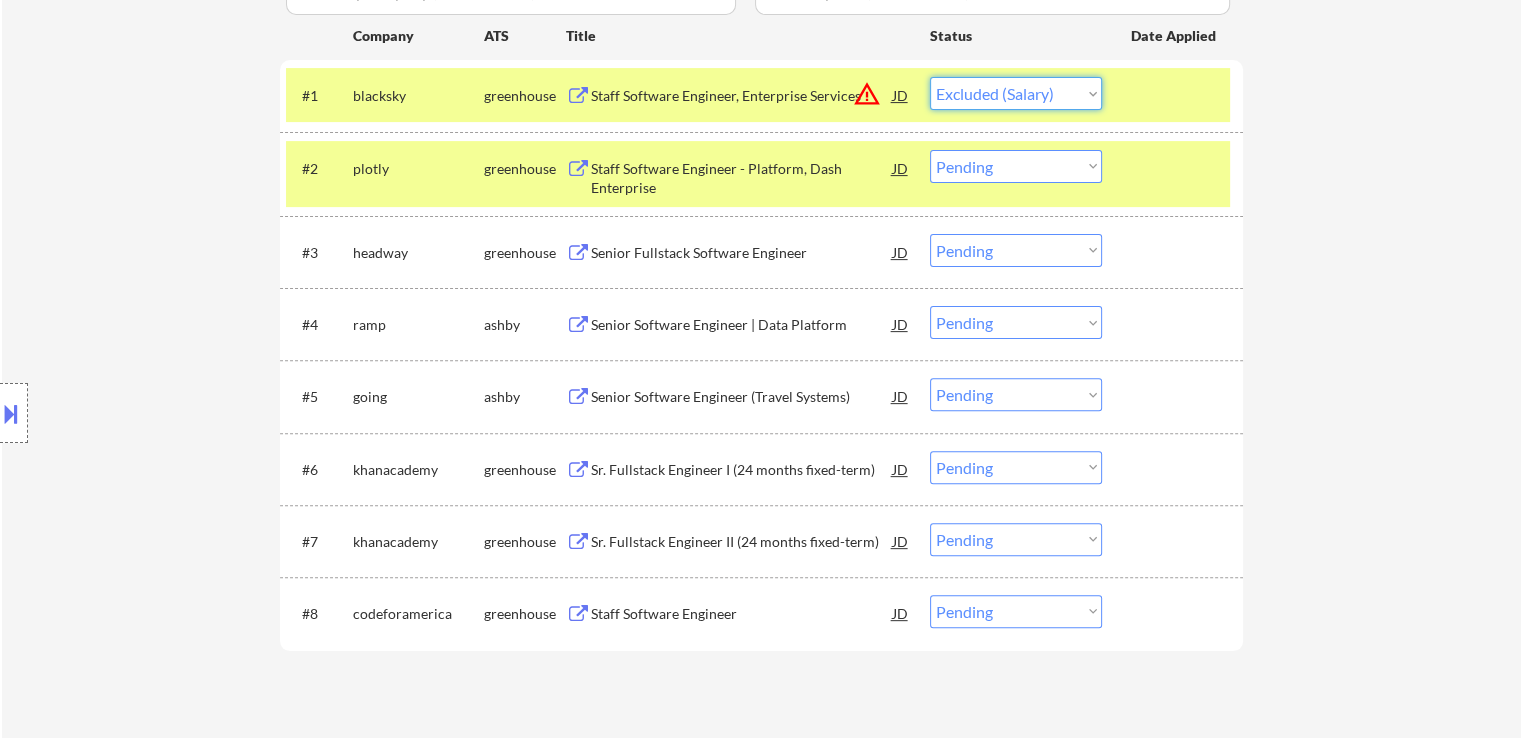 click on "Choose an option... Pending Applied Excluded (Questions) Excluded (Expired) Excluded (Location) Excluded (Bad Match) Excluded (Blocklist) Excluded (Salary) Excluded (Other)" at bounding box center [1016, 93] 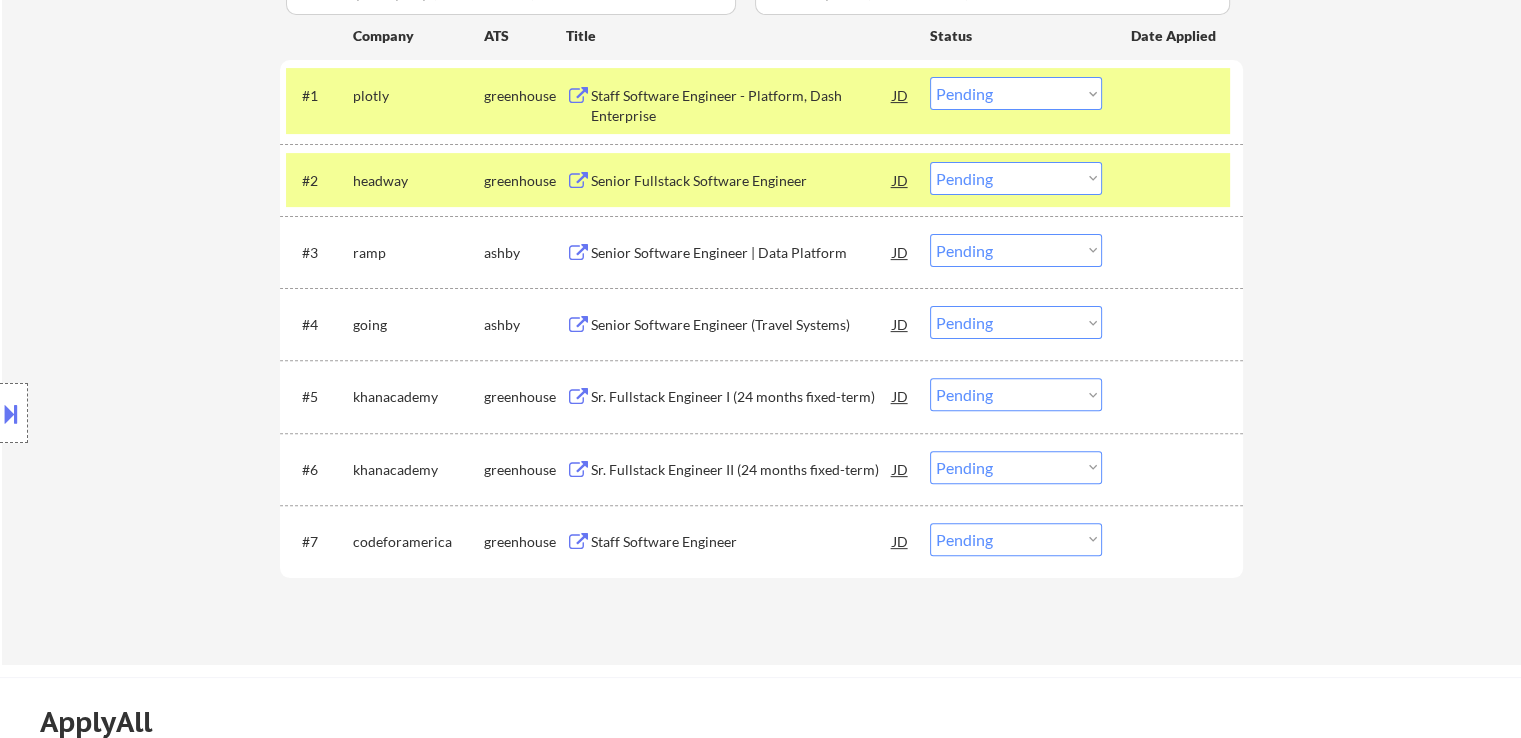 click on "Choose an option... Pending Applied Excluded (Questions) Excluded (Expired) Excluded (Location) Excluded (Bad Match) Excluded (Blocklist) Excluded (Salary) Excluded (Other)" at bounding box center [1016, 93] 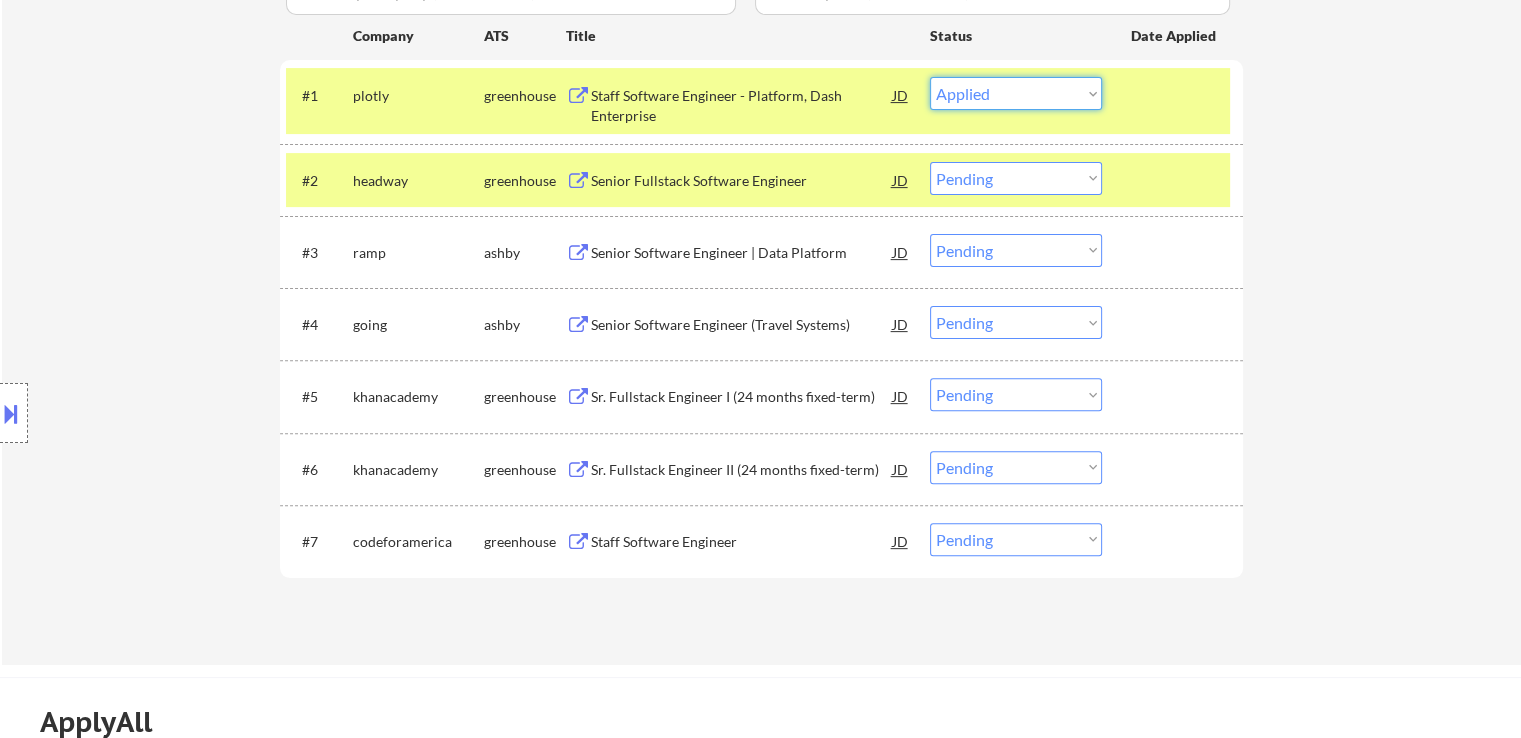 click on "Choose an option... Pending Applied Excluded (Questions) Excluded (Expired) Excluded (Location) Excluded (Bad Match) Excluded (Blocklist) Excluded (Salary) Excluded (Other)" at bounding box center [1016, 93] 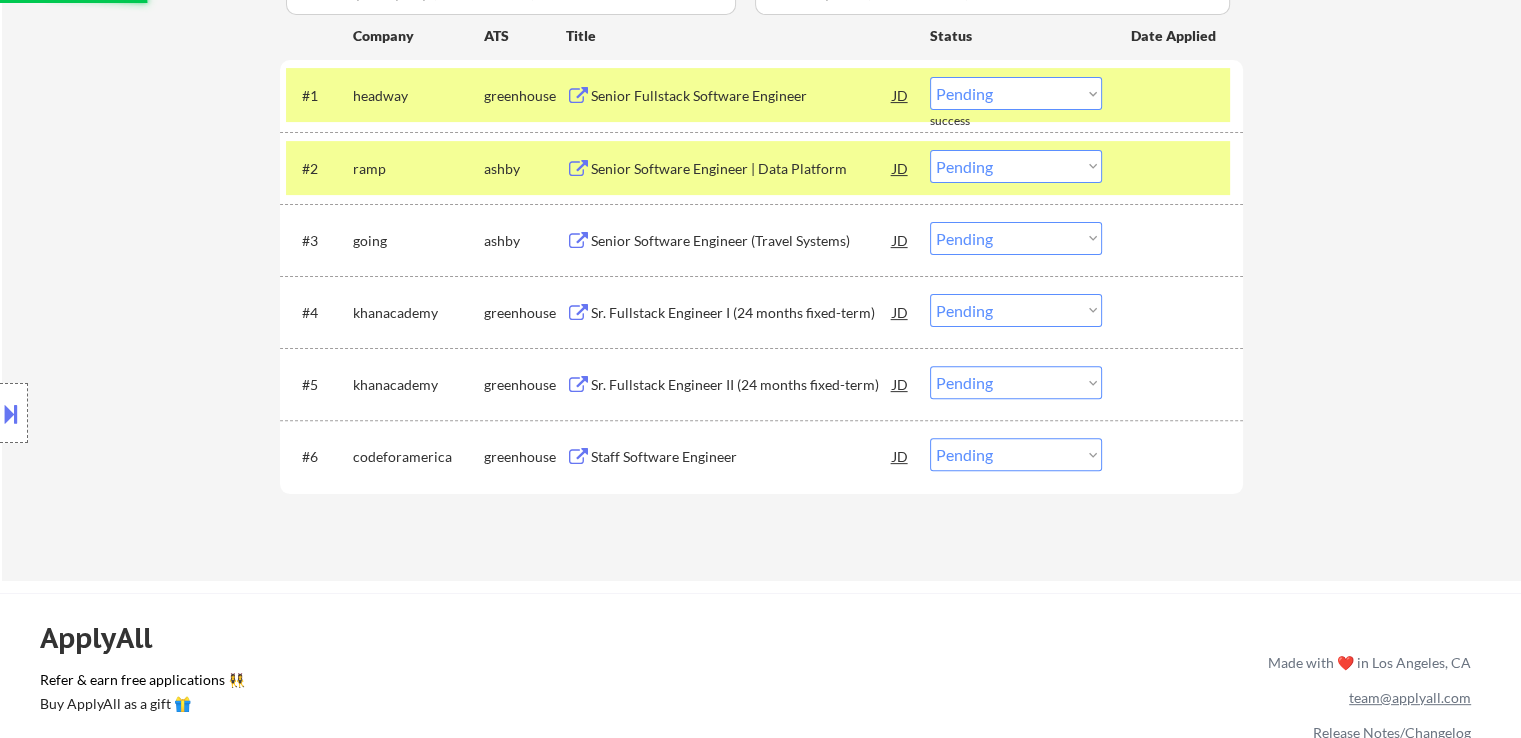 click on "Senior Fullstack Software Engineer" at bounding box center [742, 96] 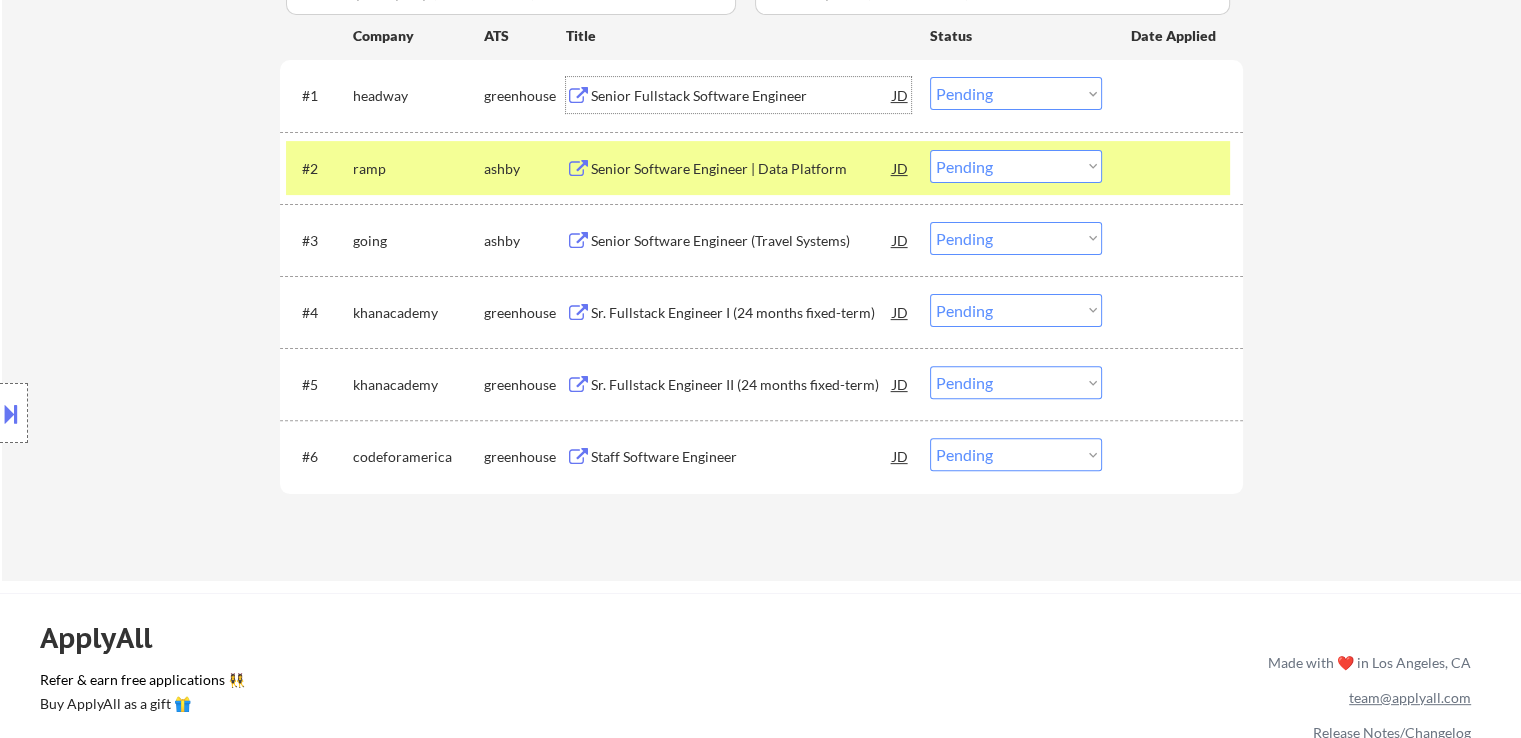 click at bounding box center (11, 413) 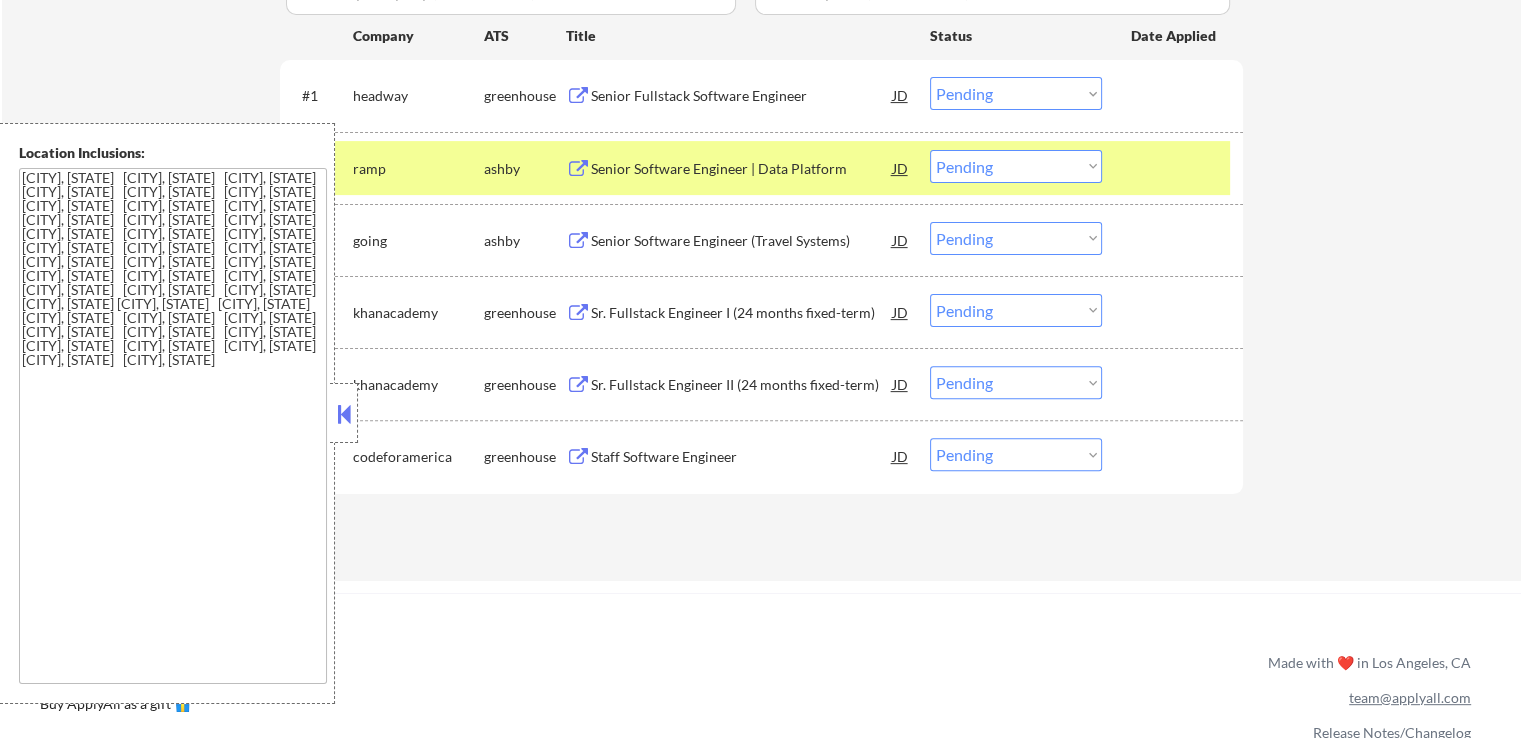 click on "Choose an option... Pending Applied Excluded (Questions) Excluded (Expired) Excluded (Location) Excluded (Bad Match) Excluded (Blocklist) Excluded (Salary) Excluded (Other)" at bounding box center (1016, 93) 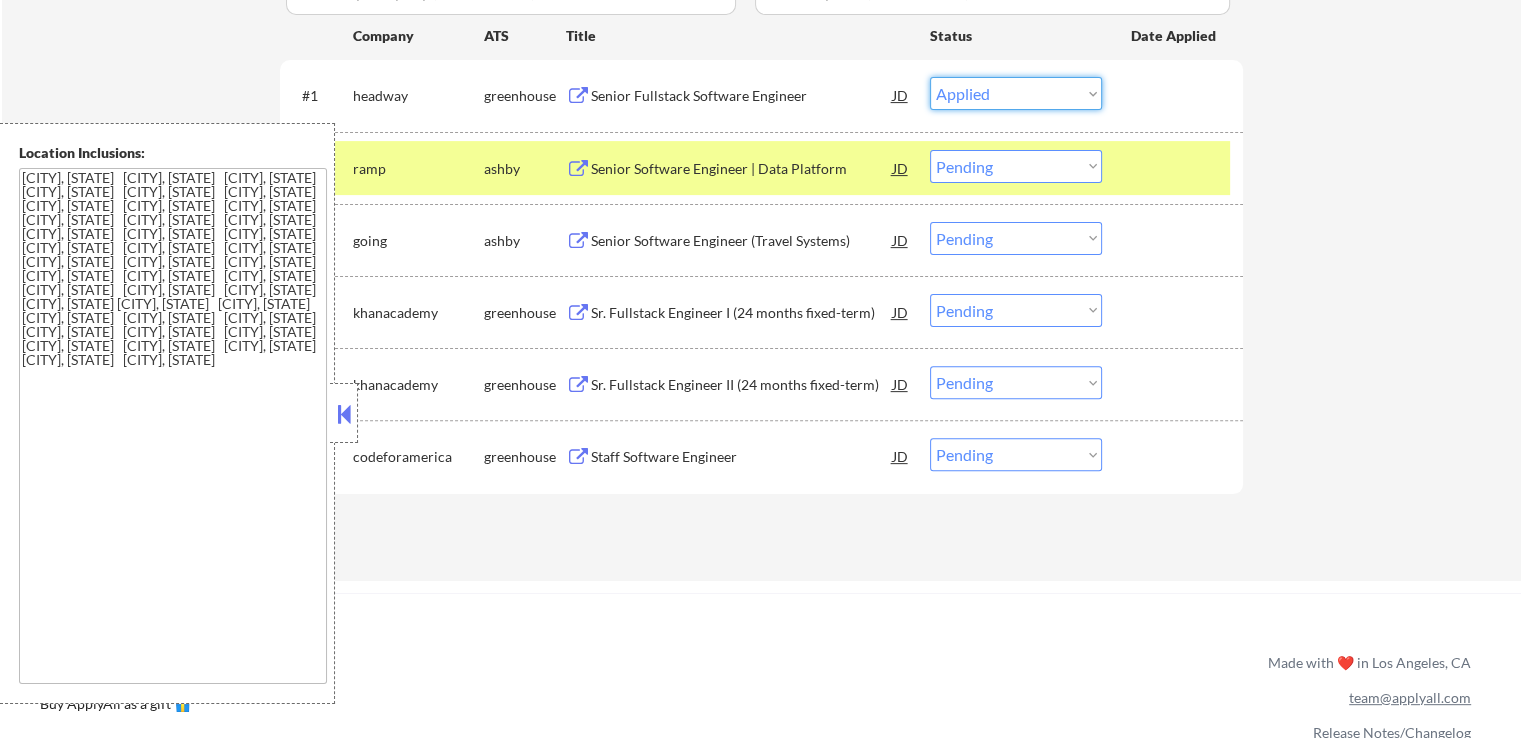 click on "Choose an option... Pending Applied Excluded (Questions) Excluded (Expired) Excluded (Location) Excluded (Bad Match) Excluded (Blocklist) Excluded (Salary) Excluded (Other)" at bounding box center [1016, 93] 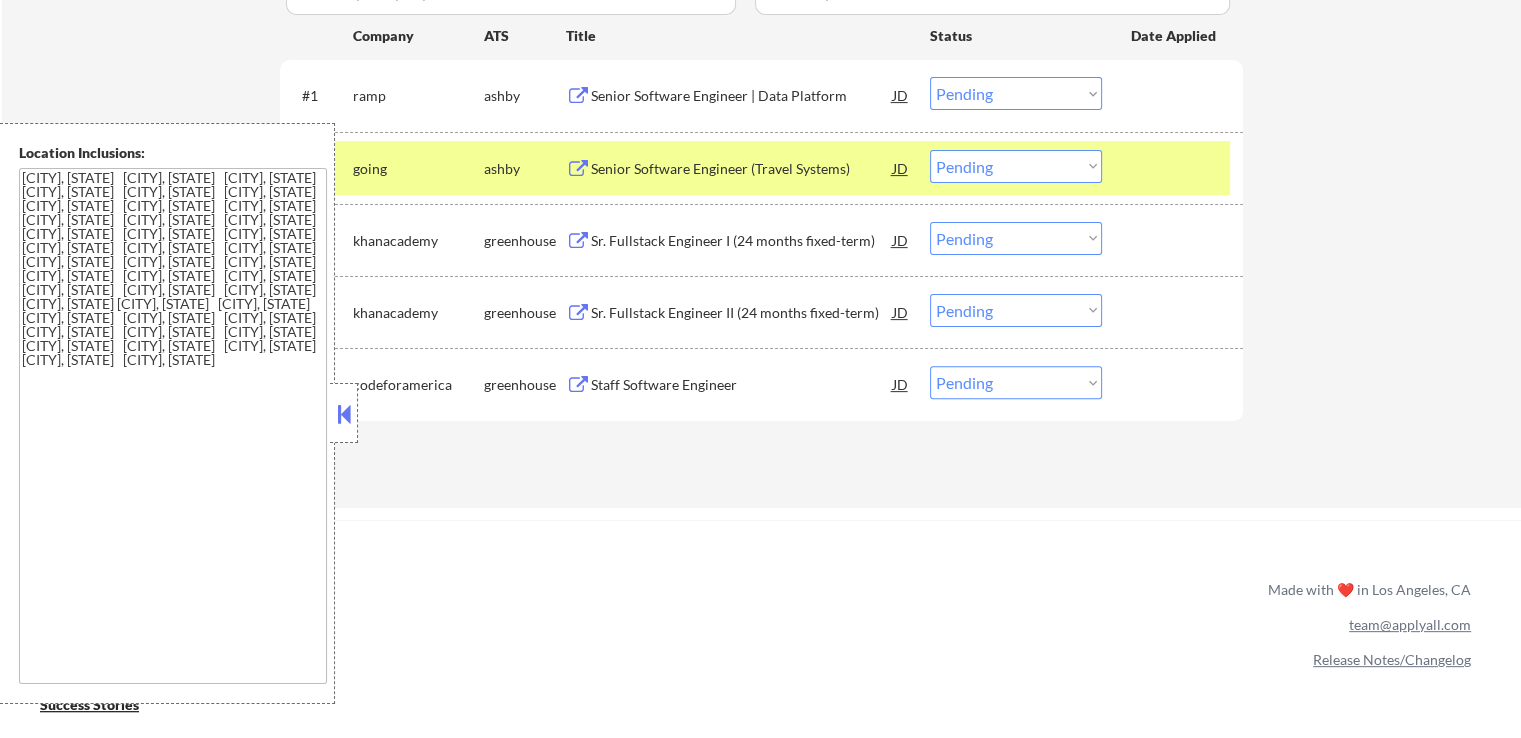click on "Senior Software Engineer | Data Platform" at bounding box center (742, 96) 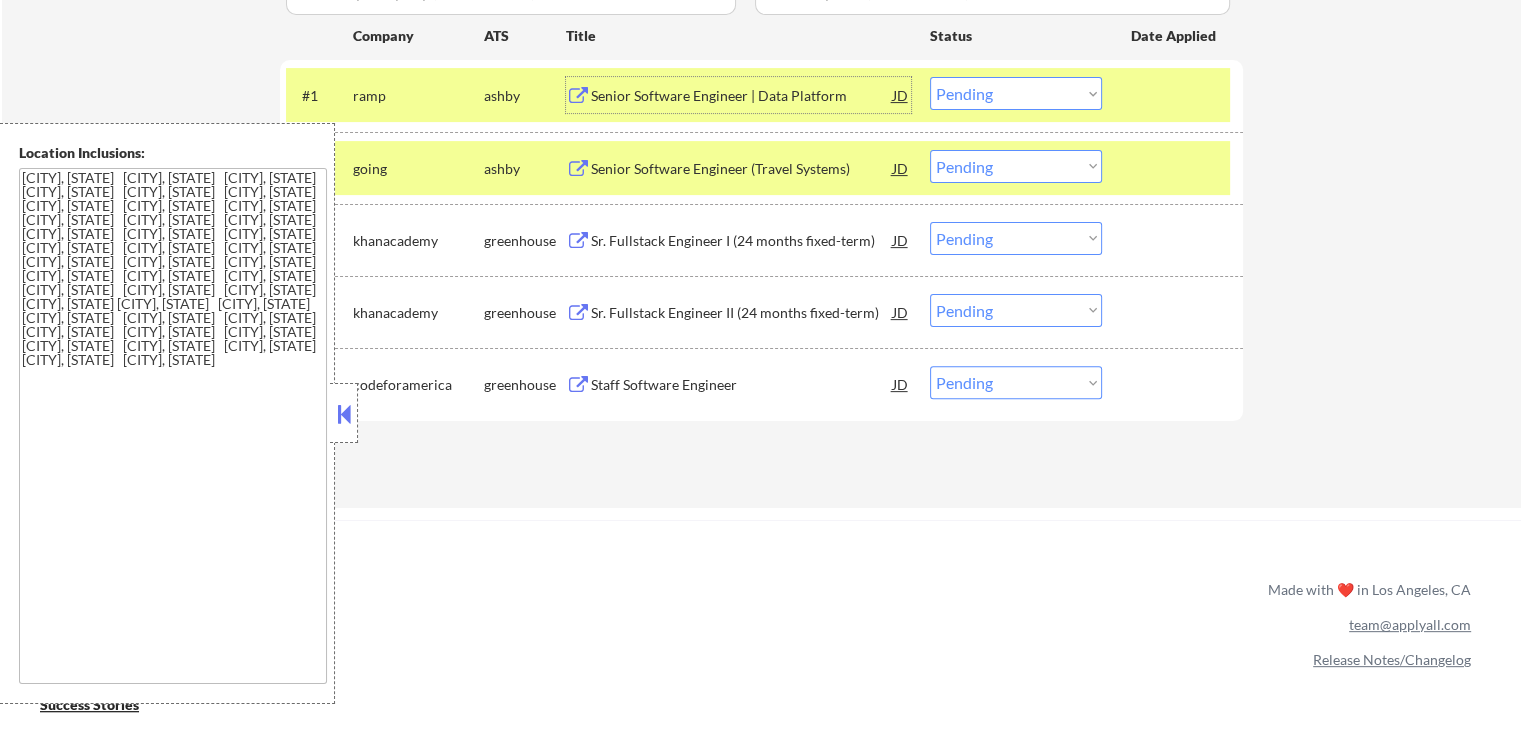 drag, startPoint x: 972, startPoint y: 94, endPoint x: 991, endPoint y: 109, distance: 24.207438 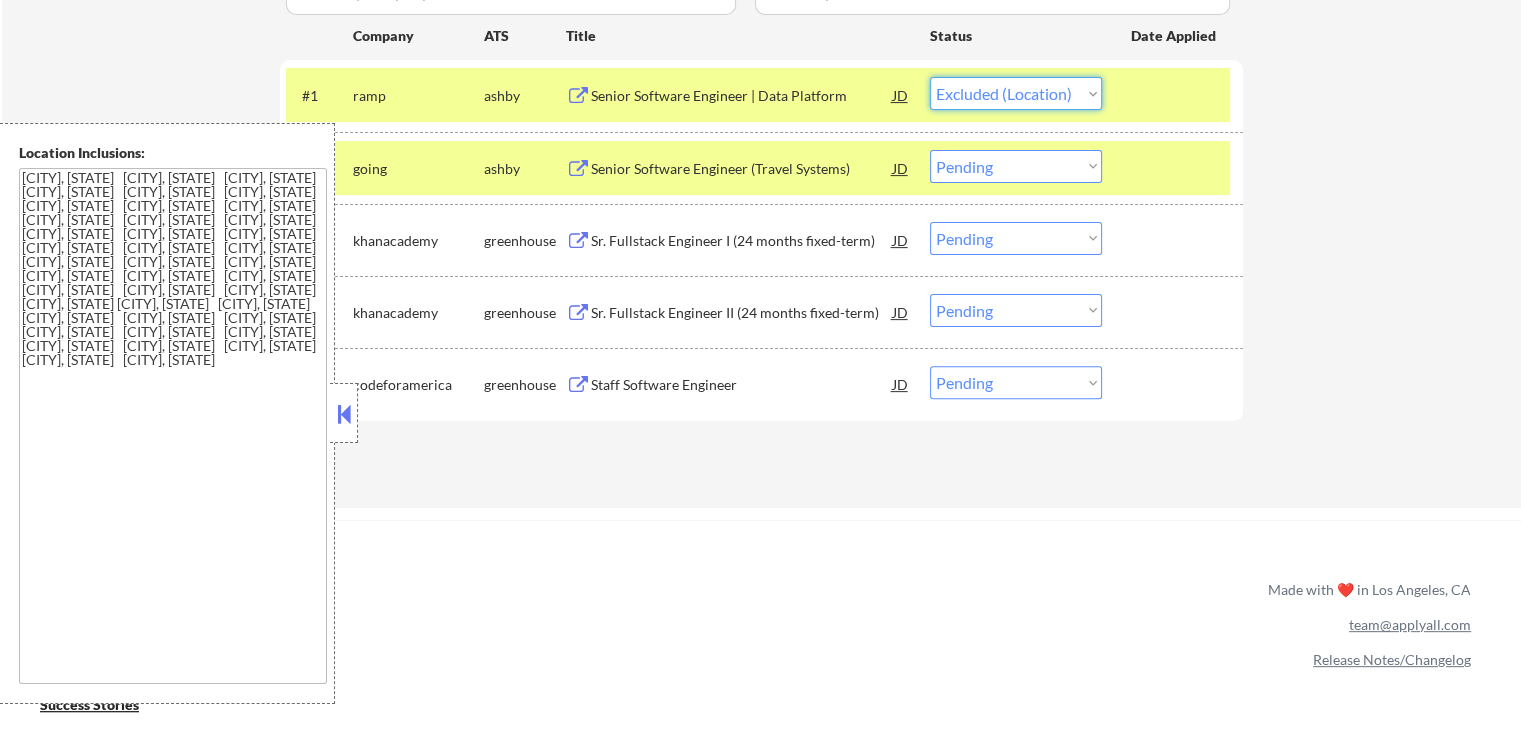 click on "Choose an option... Pending Applied Excluded (Questions) Excluded (Expired) Excluded (Location) Excluded (Bad Match) Excluded (Blocklist) Excluded (Salary) Excluded (Other)" at bounding box center [1016, 93] 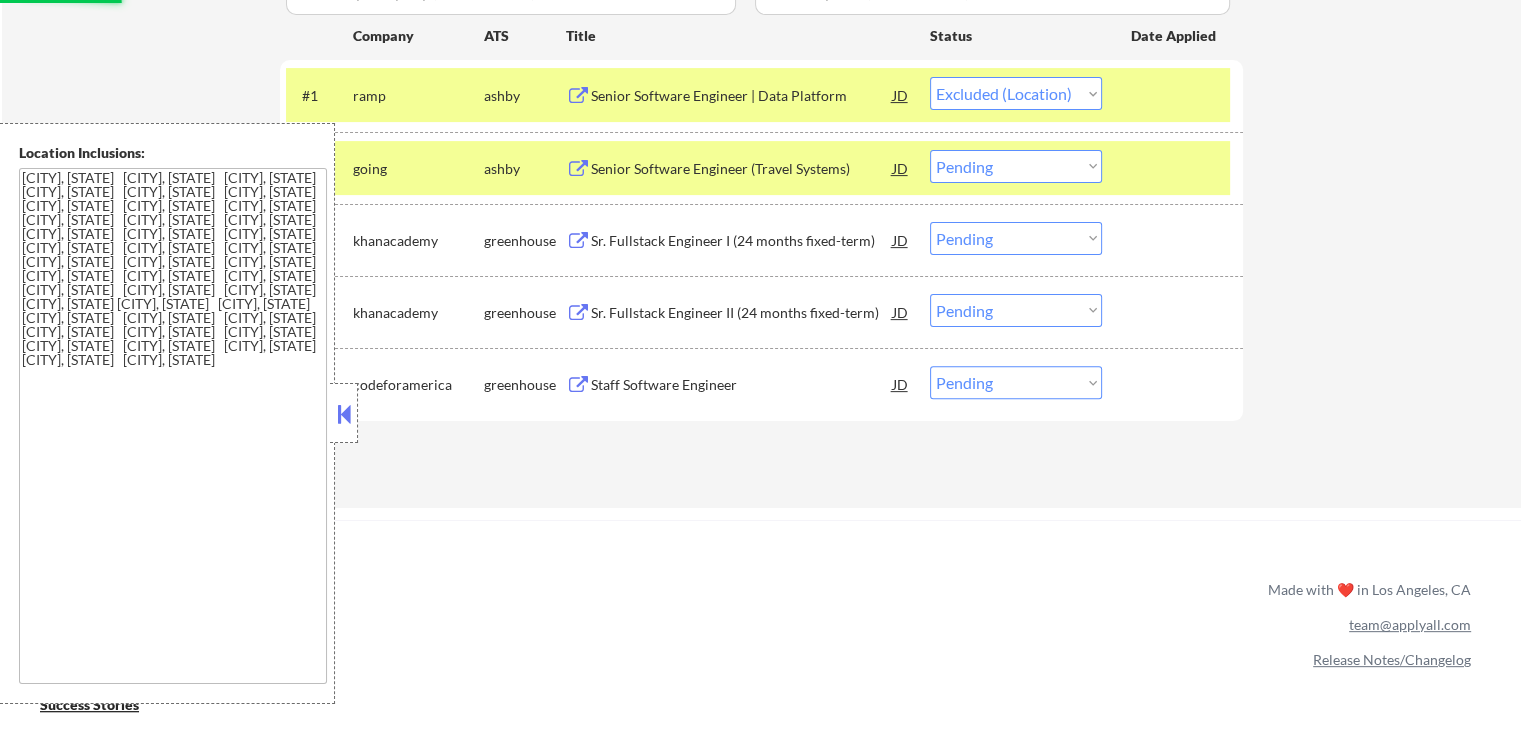 click on "Senior Software Engineer (Travel Systems)" at bounding box center (742, 168) 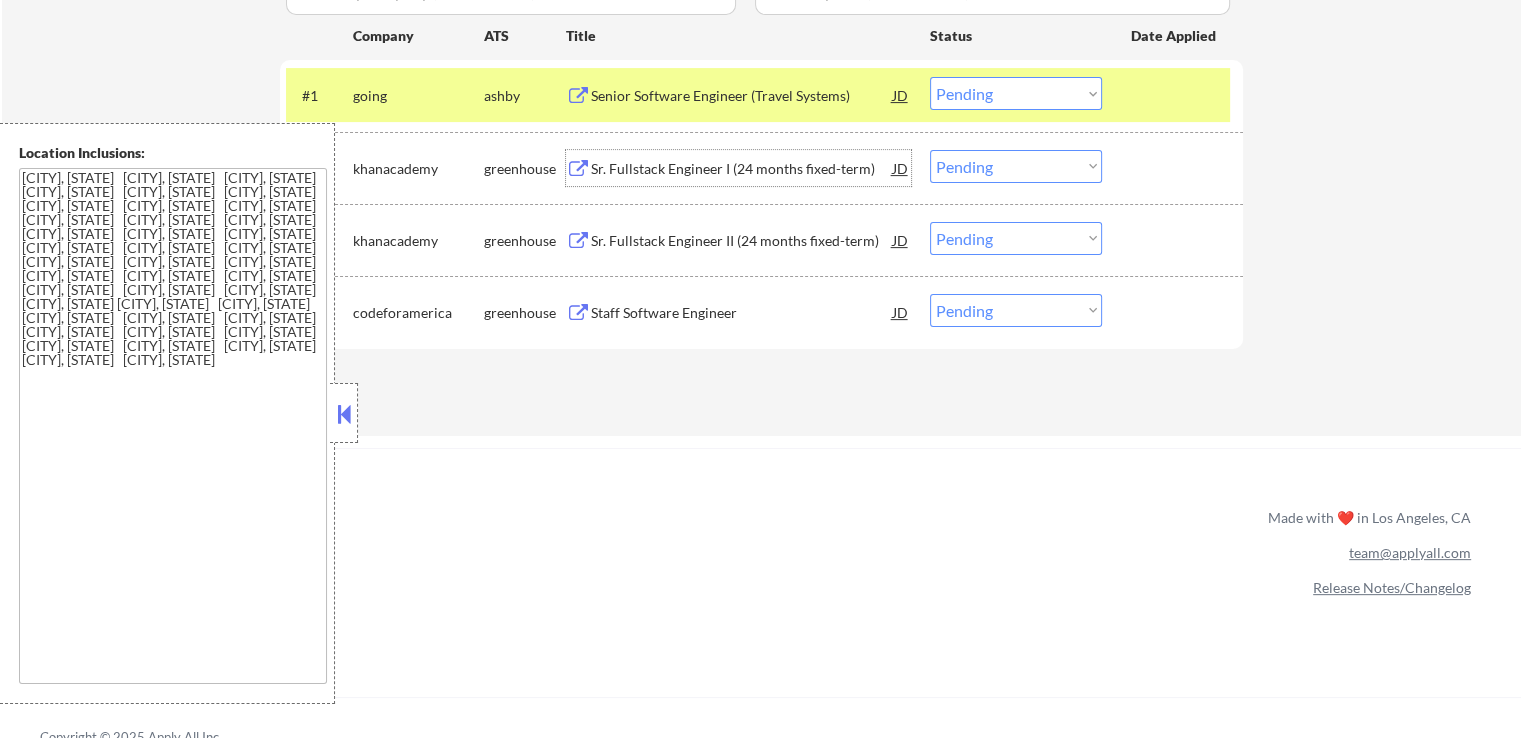 click on "Choose an option... Pending Applied Excluded (Questions) Excluded (Expired) Excluded (Location) Excluded (Bad Match) Excluded (Blocklist) Excluded (Salary) Excluded (Other)" at bounding box center (1016, 93) 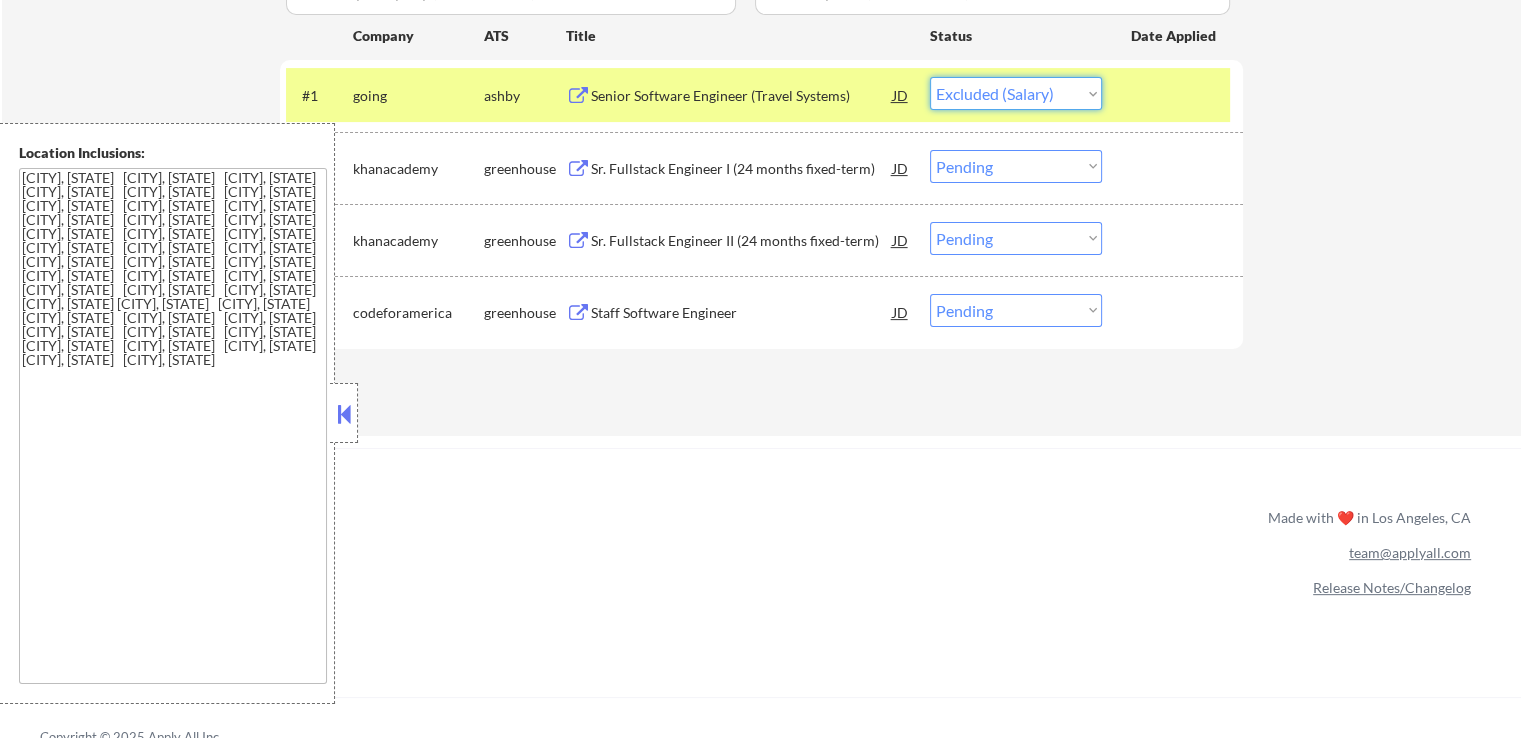 click on "Choose an option... Pending Applied Excluded (Questions) Excluded (Expired) Excluded (Location) Excluded (Bad Match) Excluded (Blocklist) Excluded (Salary) Excluded (Other)" at bounding box center [1016, 93] 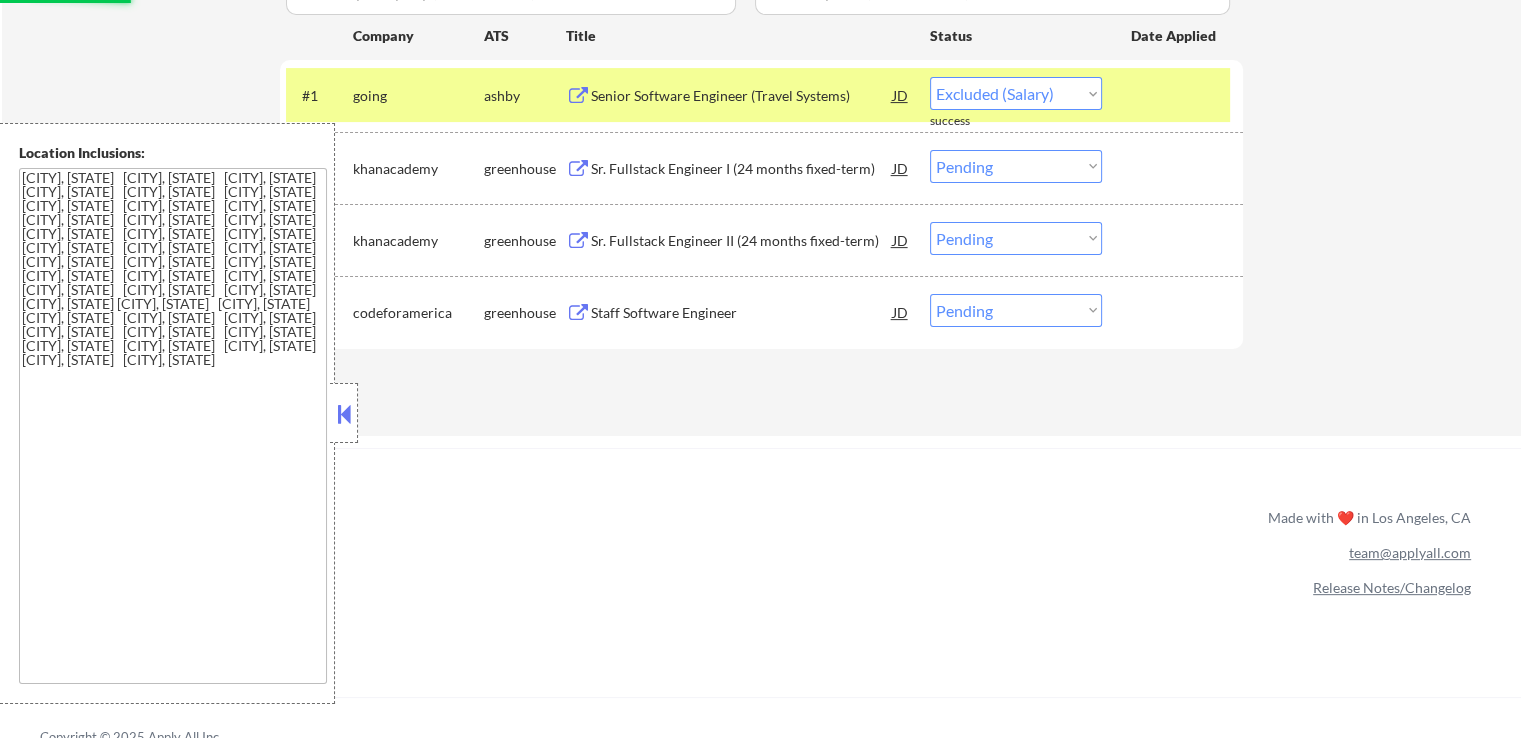 select on ""pending"" 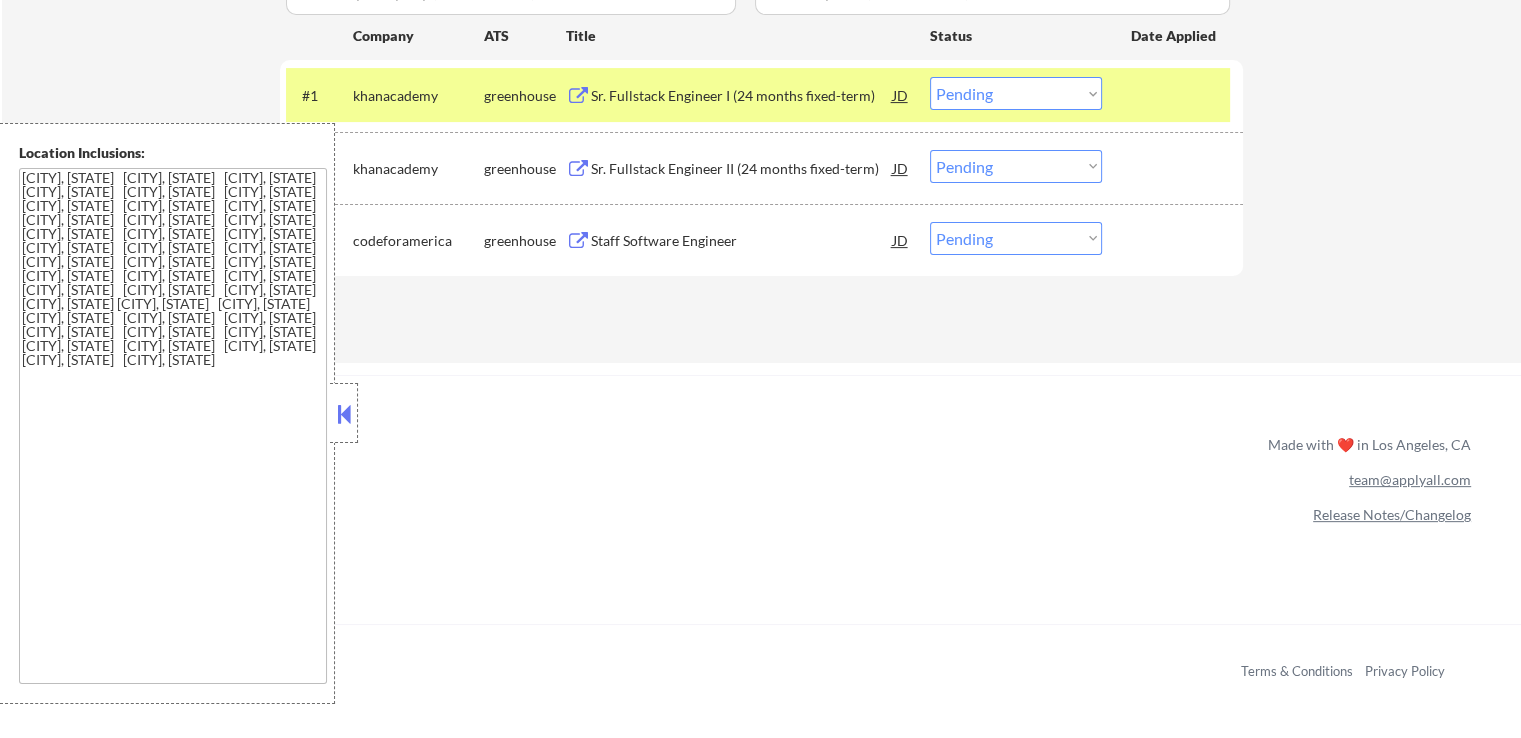 click on "Staff Software Engineer" at bounding box center [742, 241] 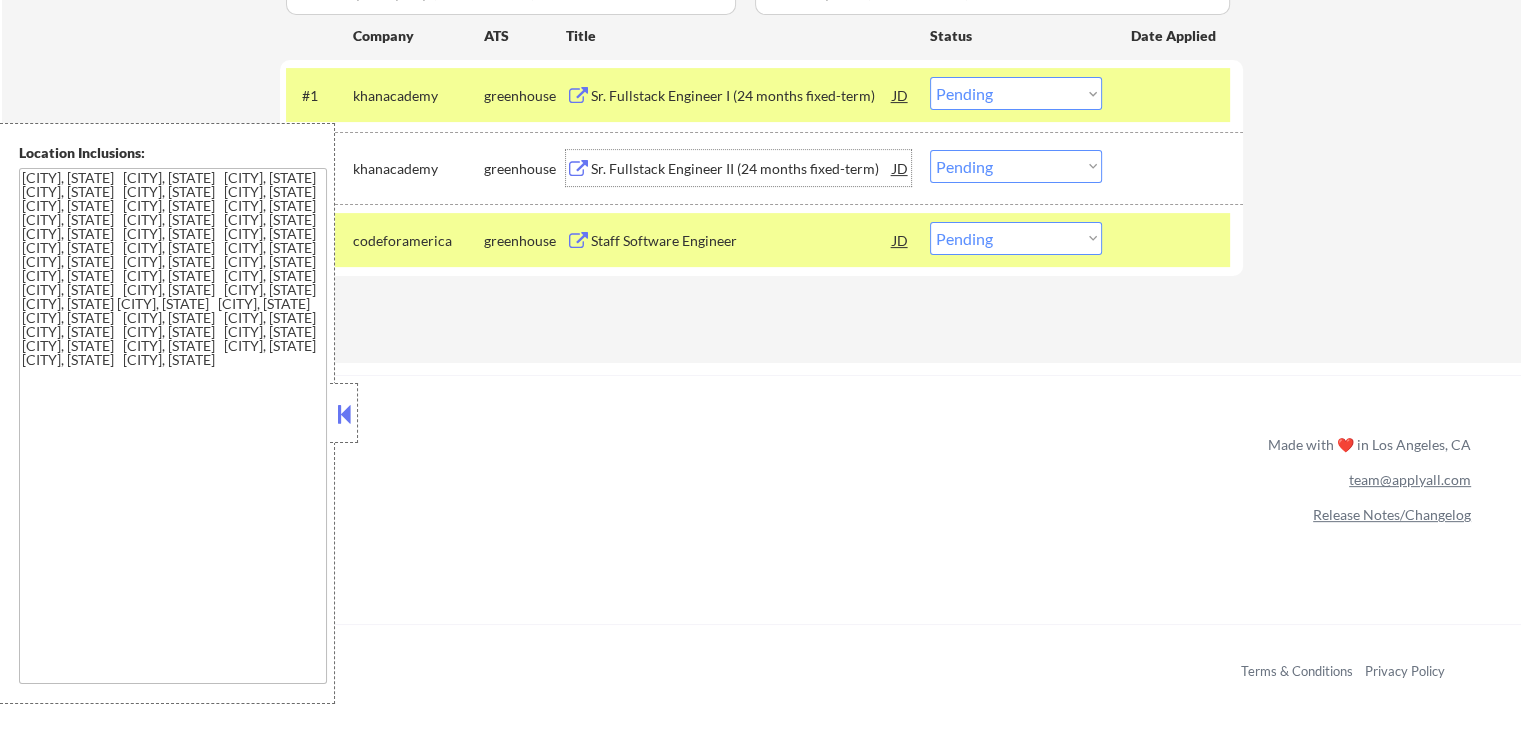 click on "Sr. Fullstack Engineer II (24 months fixed-term)" at bounding box center (742, 169) 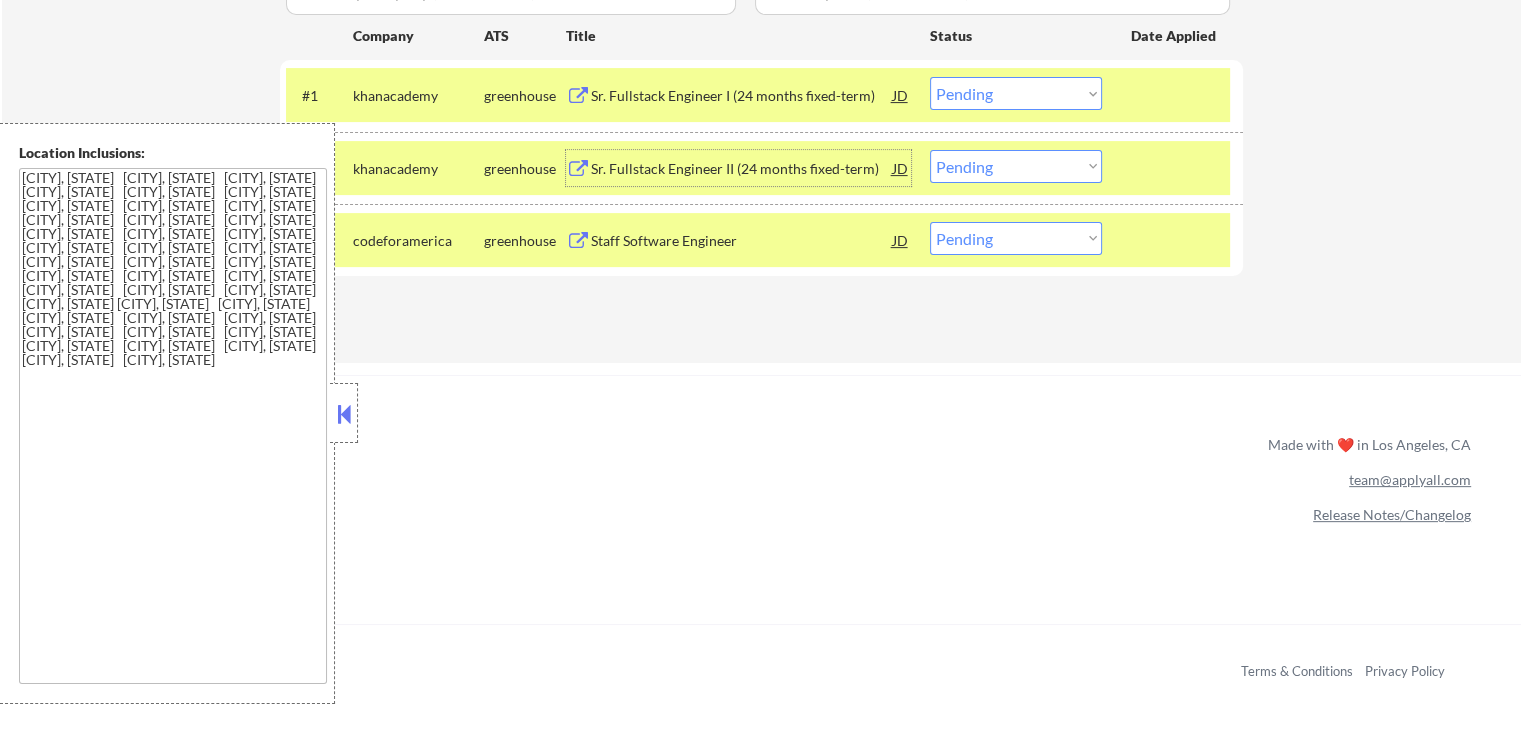 click on "Choose an option... Pending Applied Excluded (Questions) Excluded (Expired) Excluded (Location) Excluded (Bad Match) Excluded (Blocklist) Excluded (Salary) Excluded (Other)" at bounding box center (1016, 238) 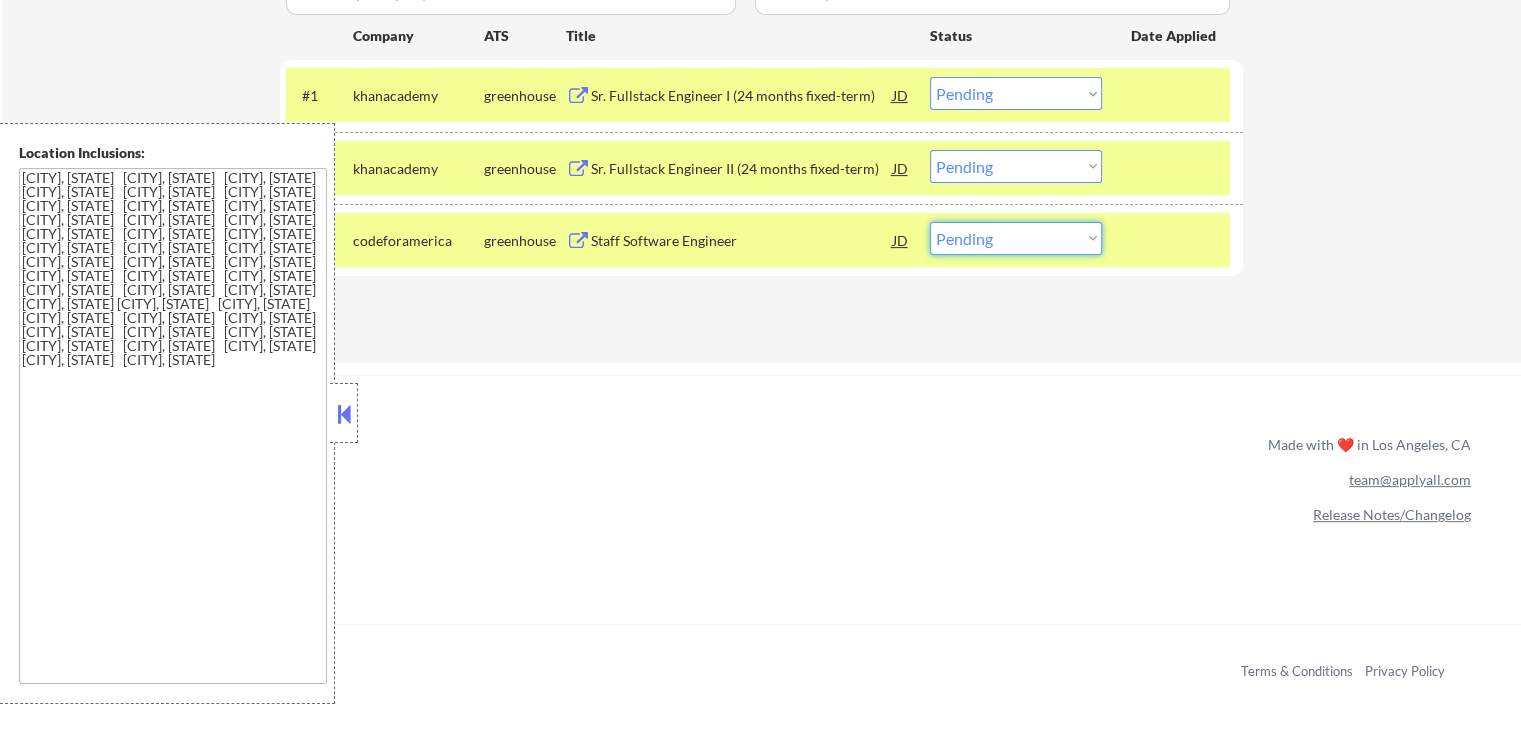 select on ""applied"" 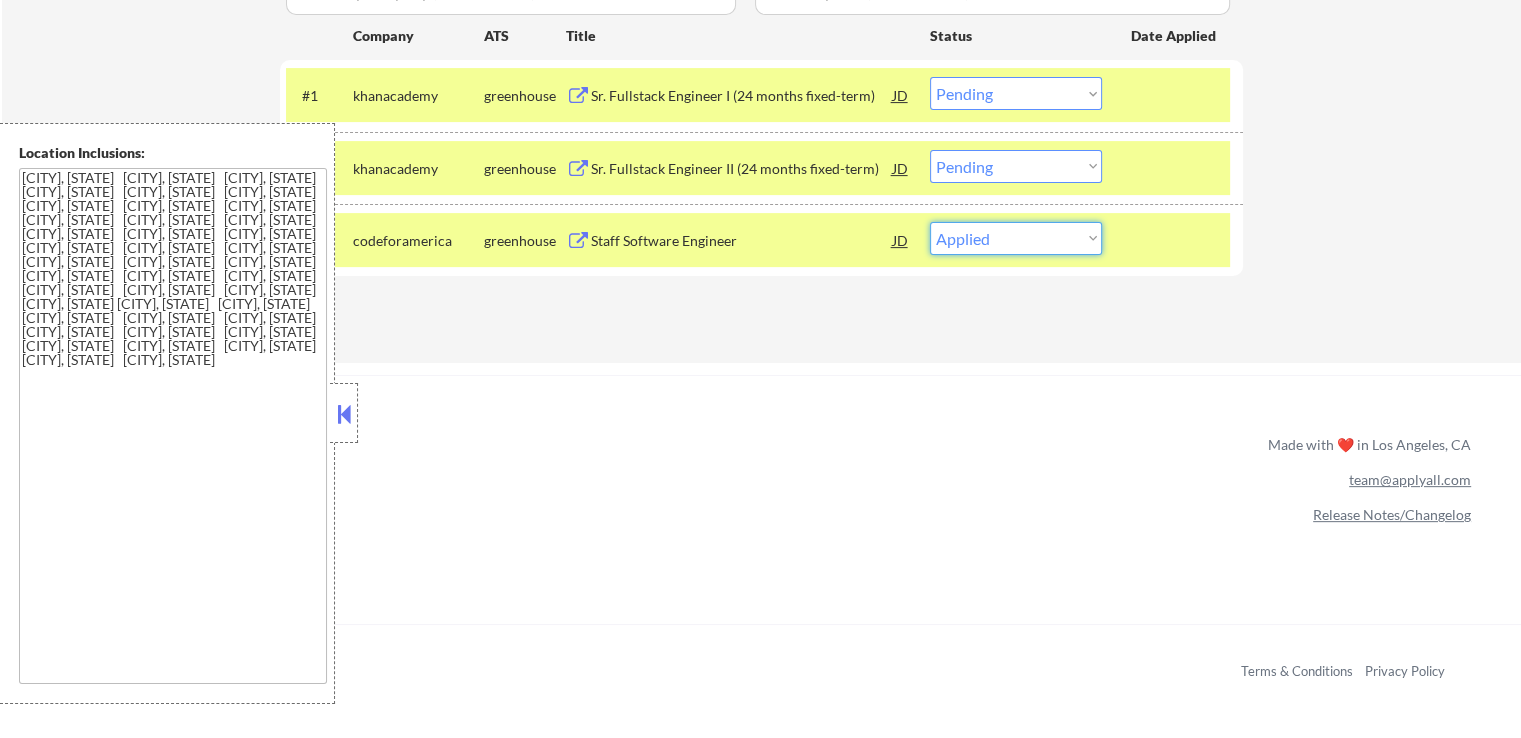 click on "Choose an option... Pending Applied Excluded (Questions) Excluded (Expired) Excluded (Location) Excluded (Bad Match) Excluded (Blocklist) Excluded (Salary) Excluded (Other)" at bounding box center [1016, 238] 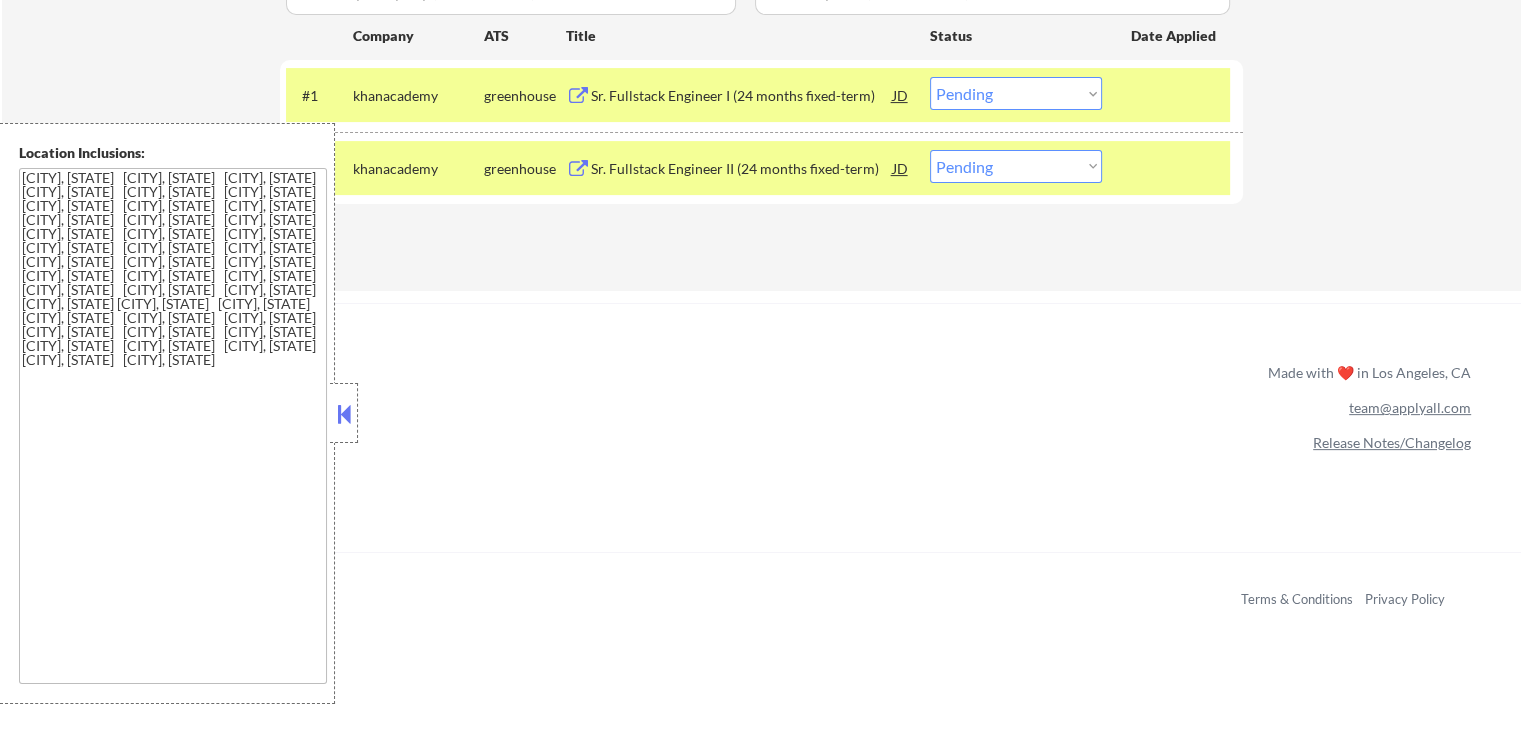 click on "Choose an option... Pending Applied Excluded (Questions) Excluded (Expired) Excluded (Location) Excluded (Bad Match) Excluded (Blocklist) Excluded (Salary) Excluded (Other)" at bounding box center [1016, 166] 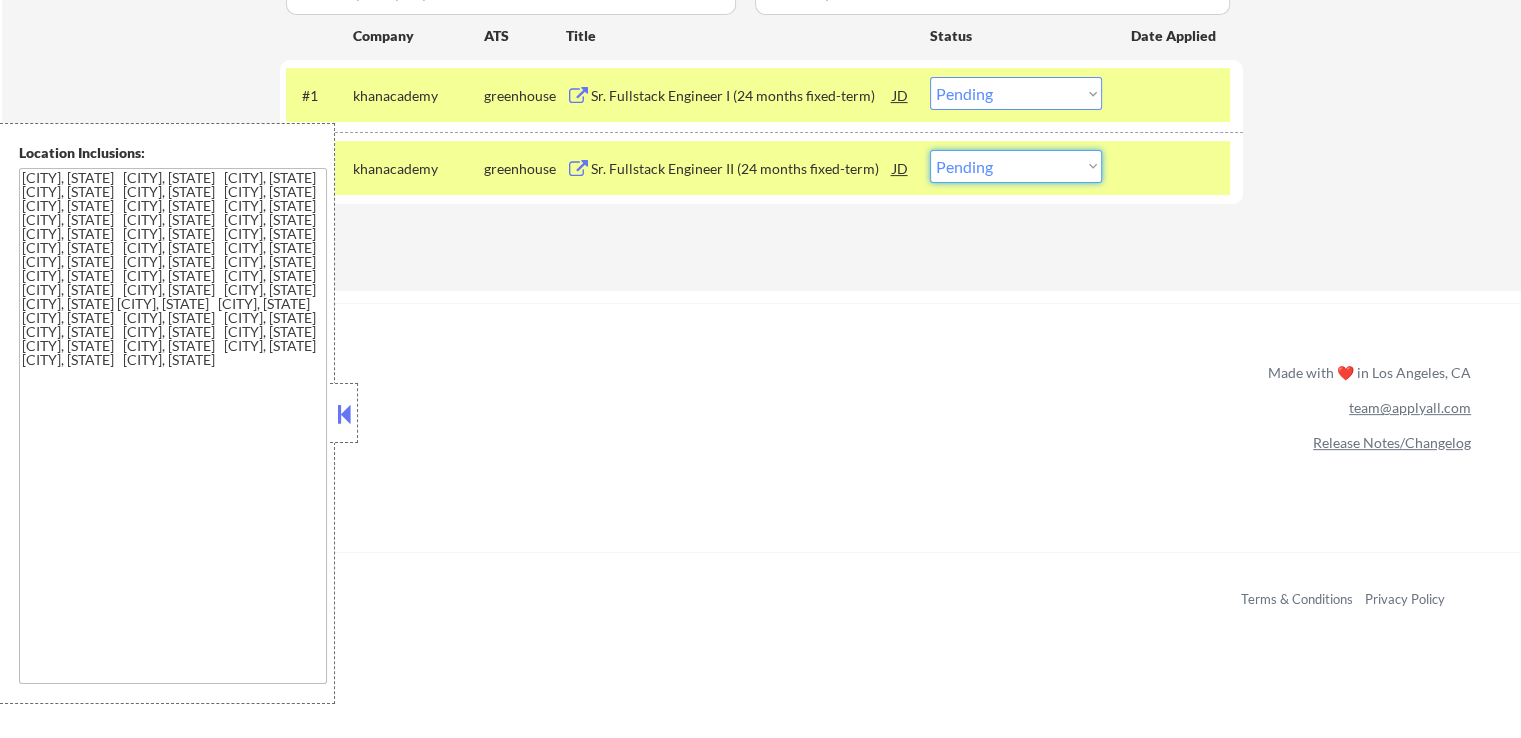 click on "Choose an option... Pending Applied Excluded (Questions) Excluded (Expired) Excluded (Location) Excluded (Bad Match) Excluded (Blocklist) Excluded (Salary) Excluded (Other)" at bounding box center (1016, 166) 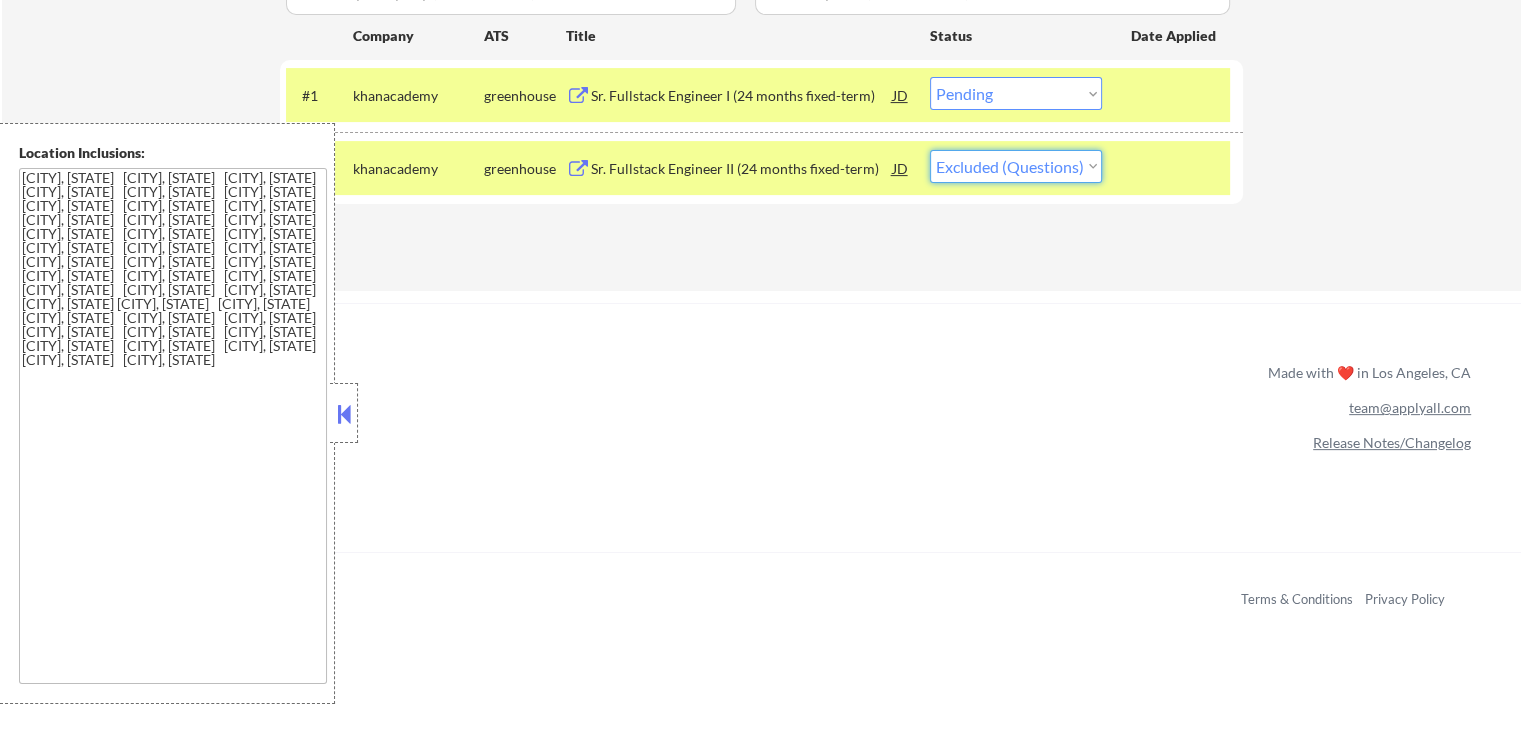 click on "Choose an option... Pending Applied Excluded (Questions) Excluded (Expired) Excluded (Location) Excluded (Bad Match) Excluded (Blocklist) Excluded (Salary) Excluded (Other)" at bounding box center (1016, 166) 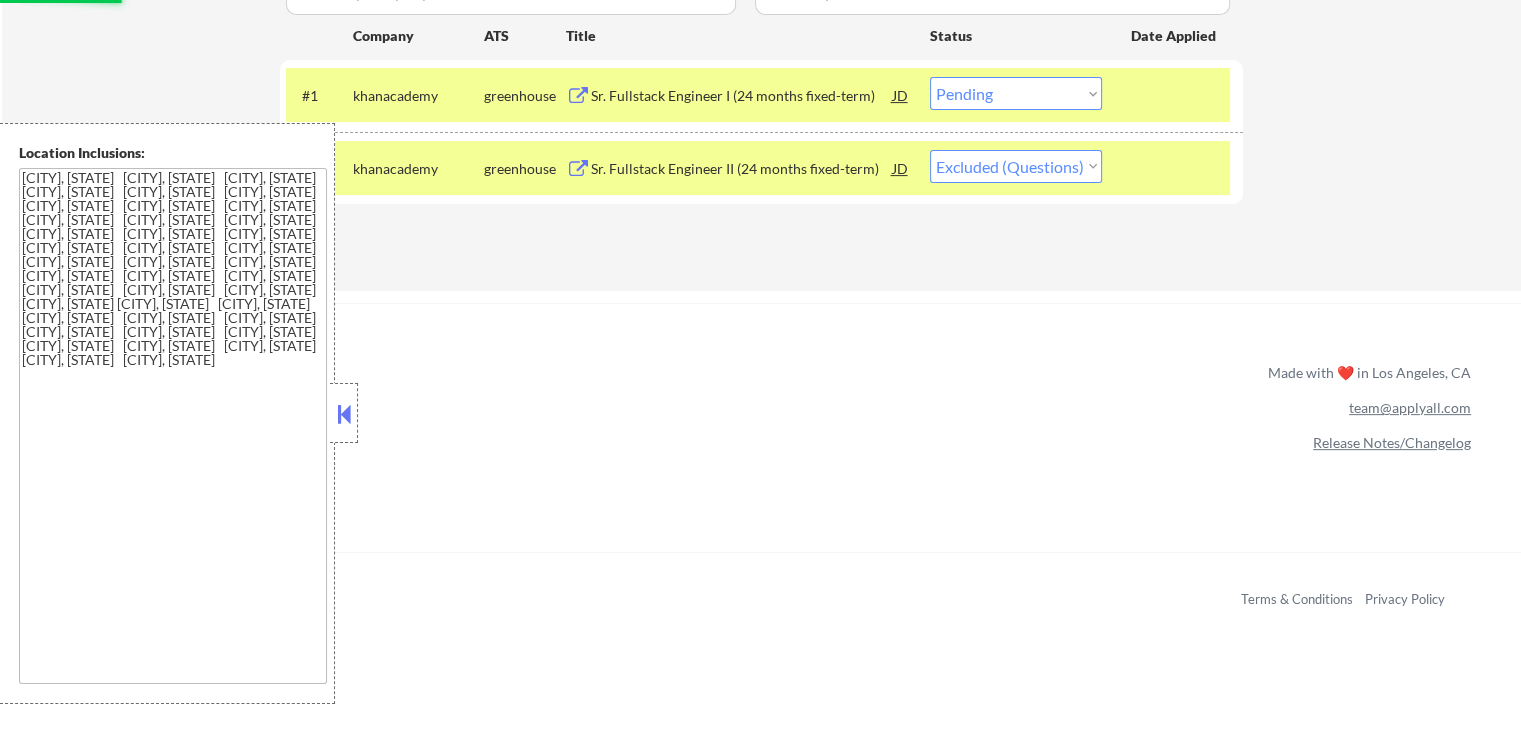 click on "Choose an option... Pending Applied Excluded (Questions) Excluded (Expired) Excluded (Location) Excluded (Bad Match) Excluded (Blocklist) Excluded (Salary) Excluded (Other)" at bounding box center (1016, 93) 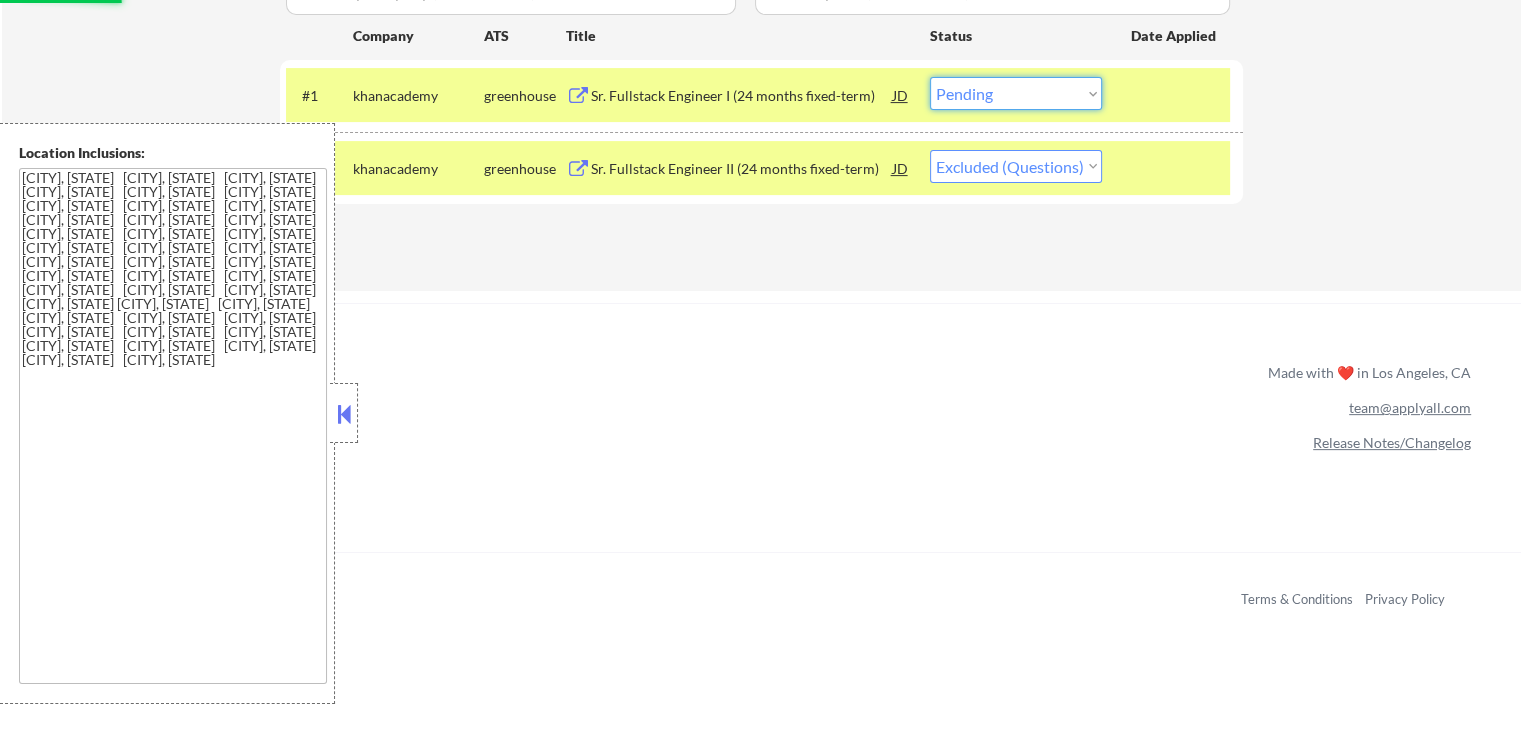 select on ""excluded"" 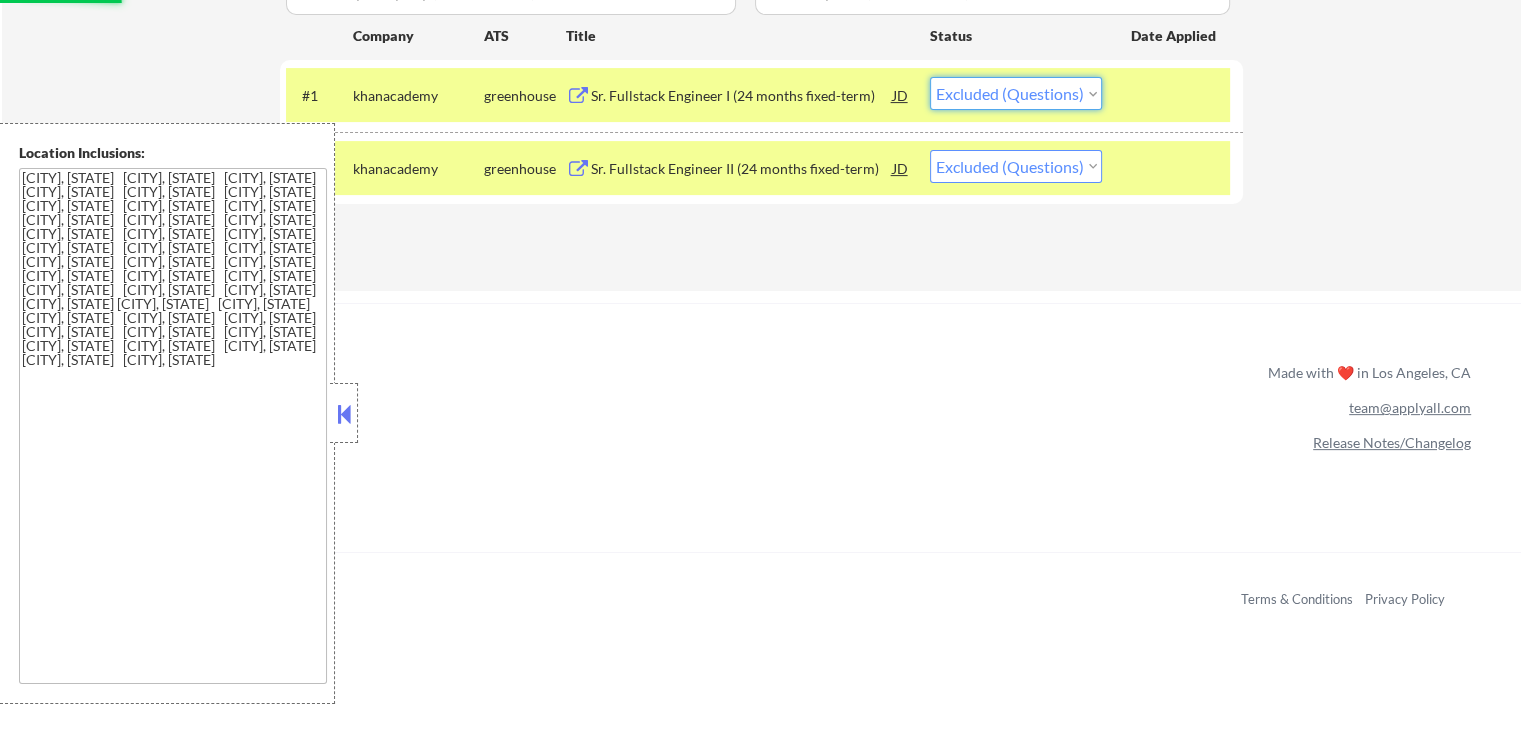 click on "Choose an option... Pending Applied Excluded (Questions) Excluded (Expired) Excluded (Location) Excluded (Bad Match) Excluded (Blocklist) Excluded (Salary) Excluded (Other)" at bounding box center (1016, 93) 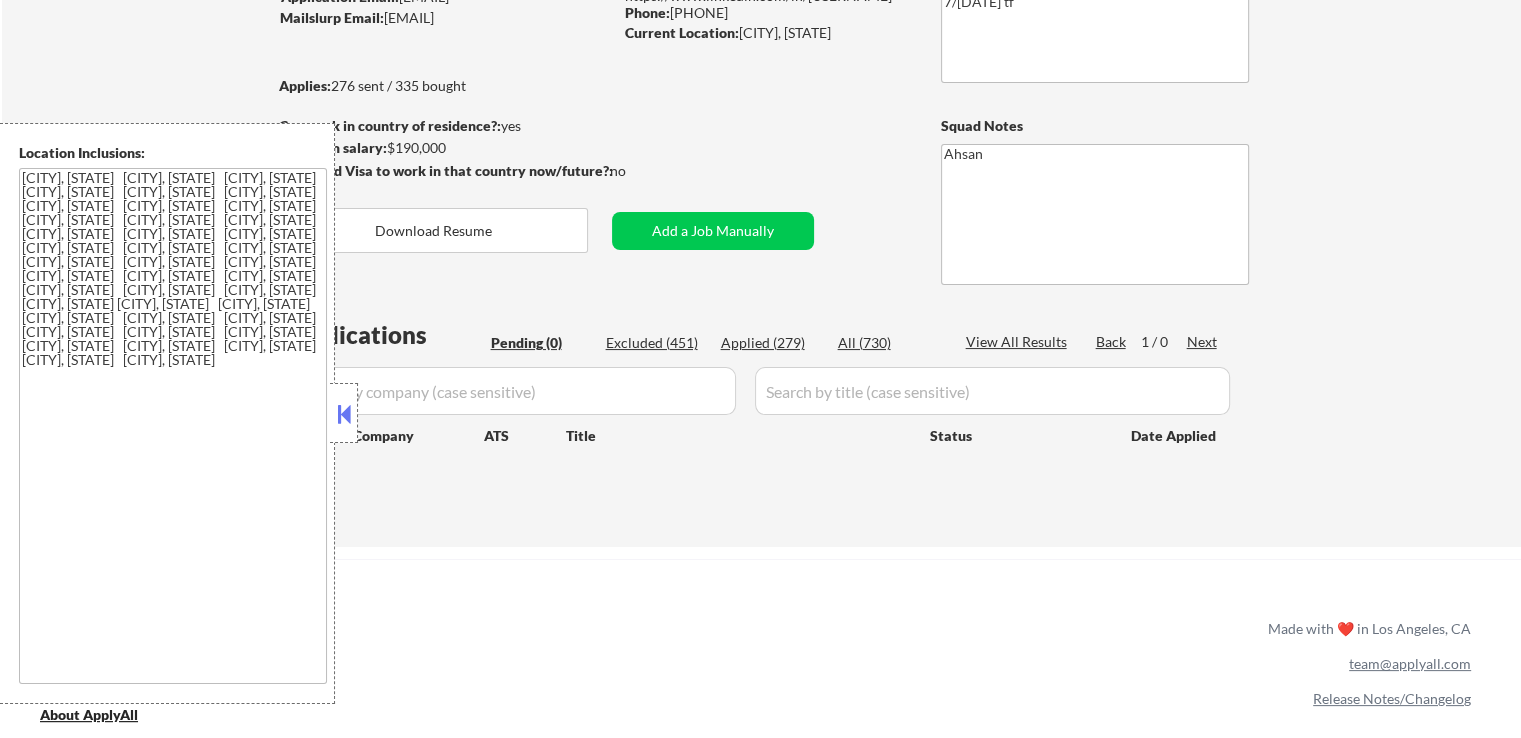 scroll, scrollTop: 200, scrollLeft: 0, axis: vertical 